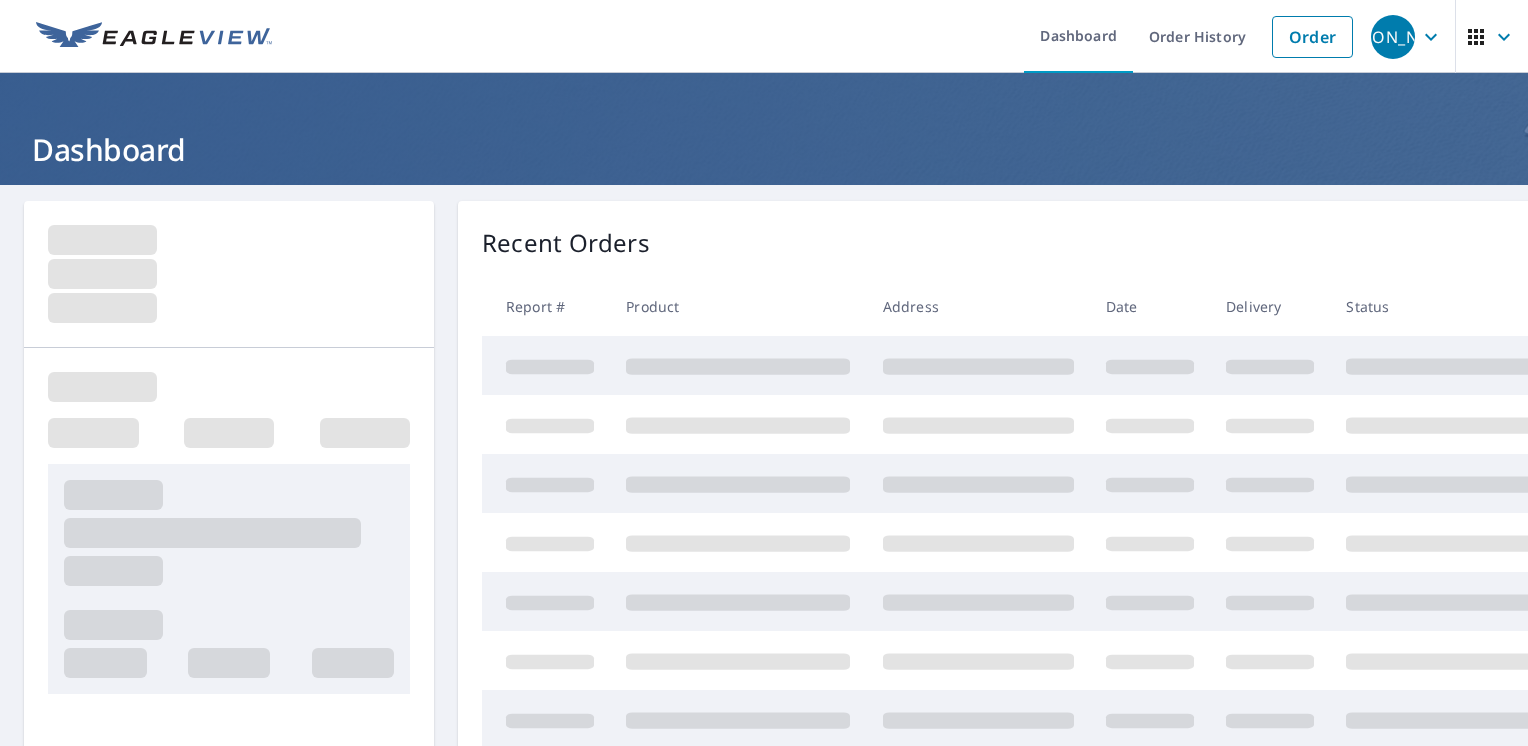 scroll, scrollTop: 0, scrollLeft: 0, axis: both 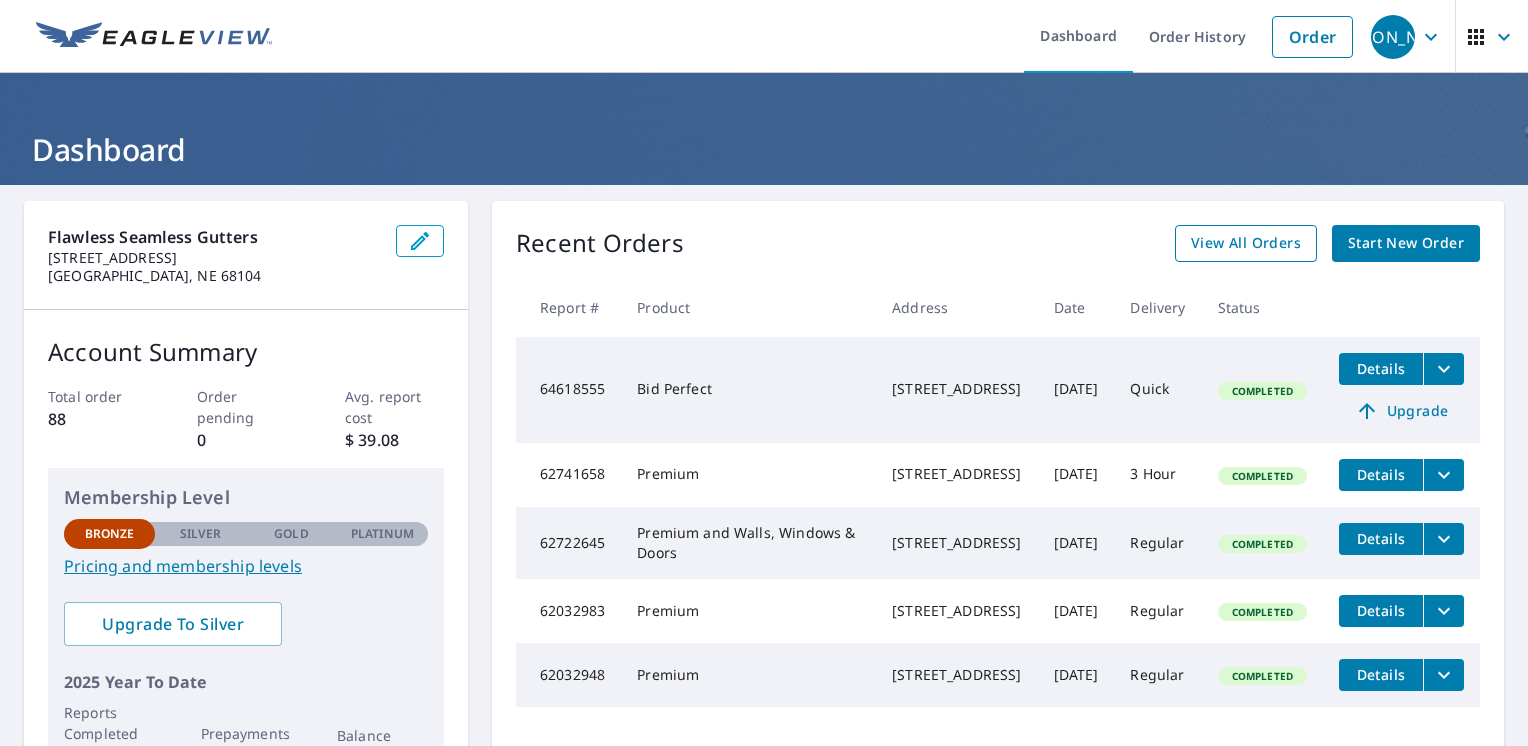click on "View All Orders" at bounding box center (1246, 243) 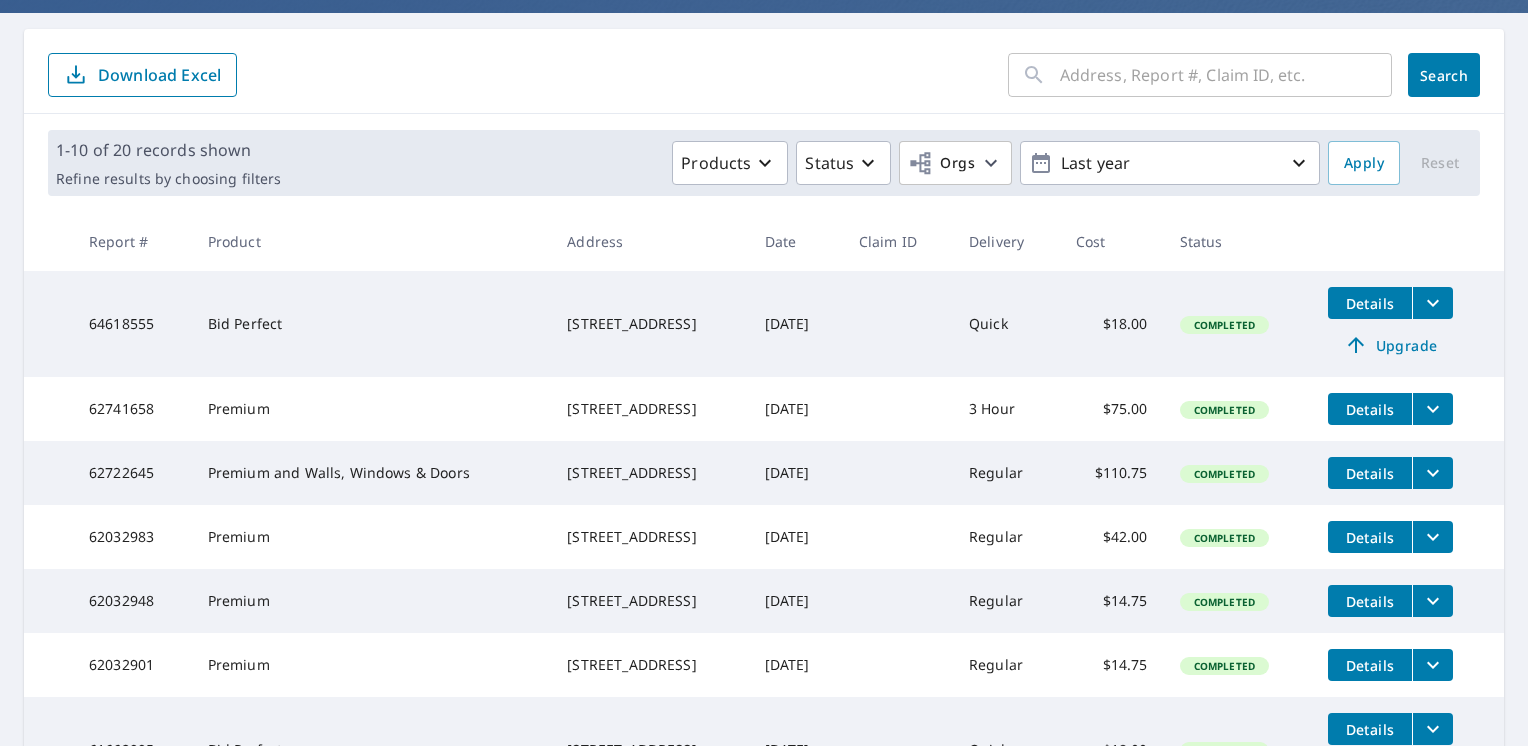 scroll, scrollTop: 173, scrollLeft: 0, axis: vertical 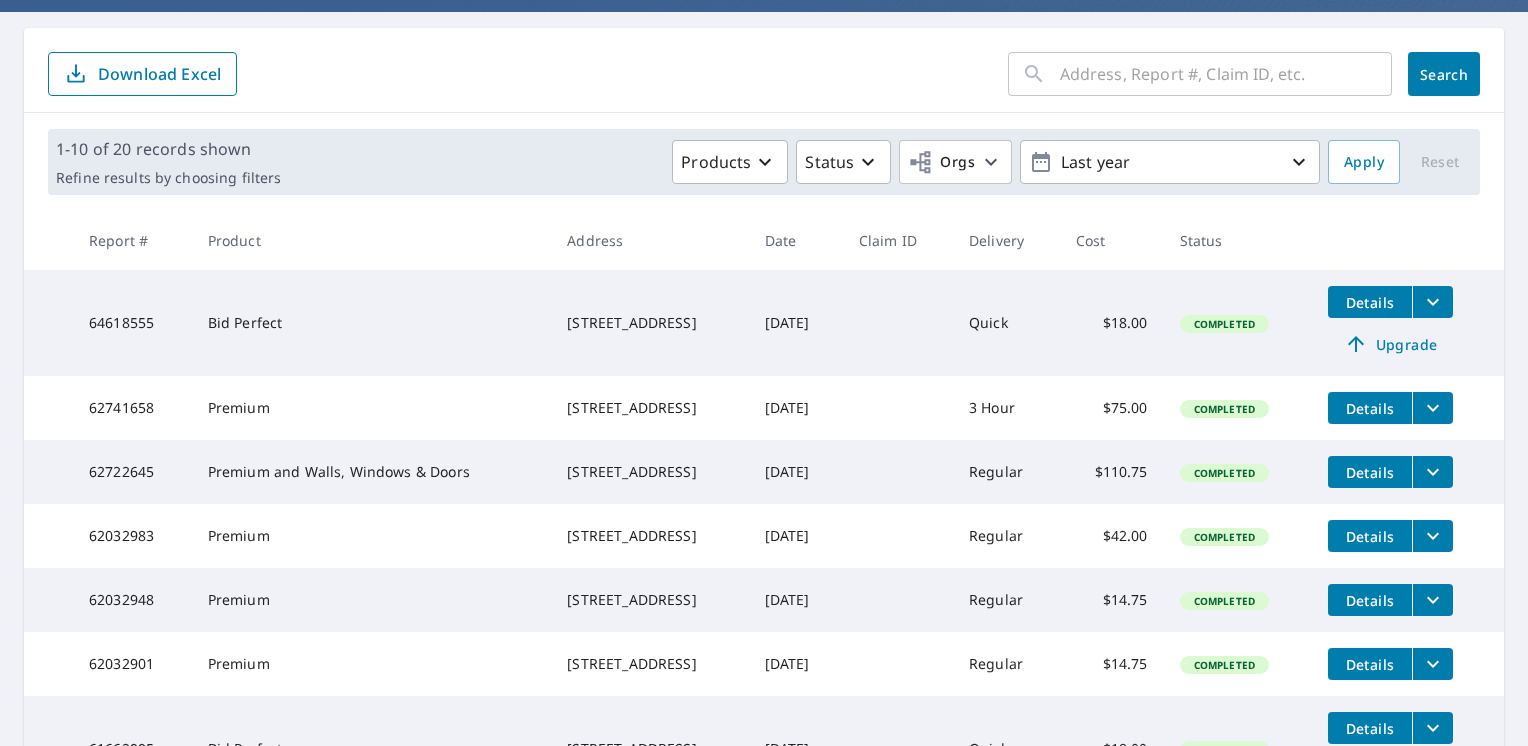 click at bounding box center [1226, 74] 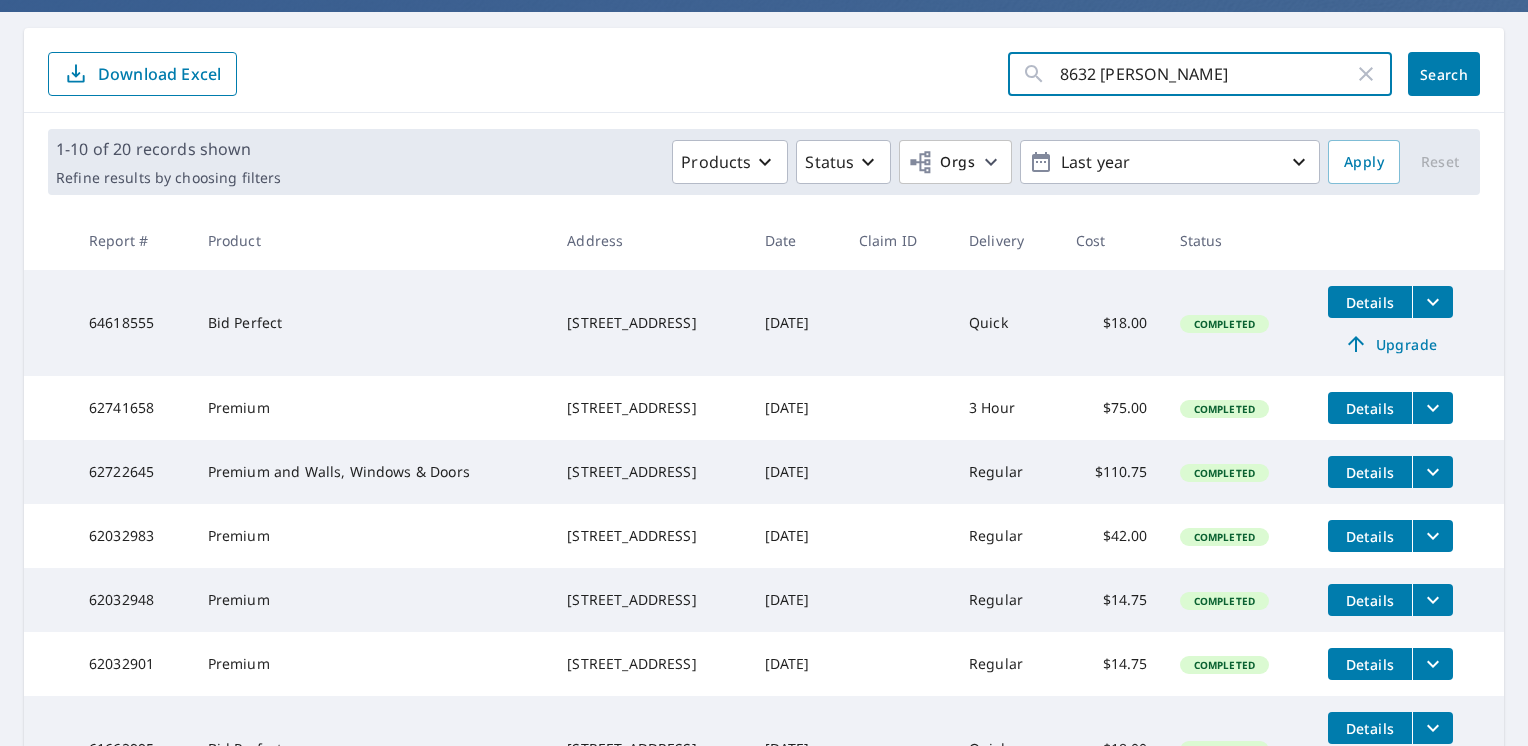 type on "[STREET_ADDRESS][PERSON_NAME]" 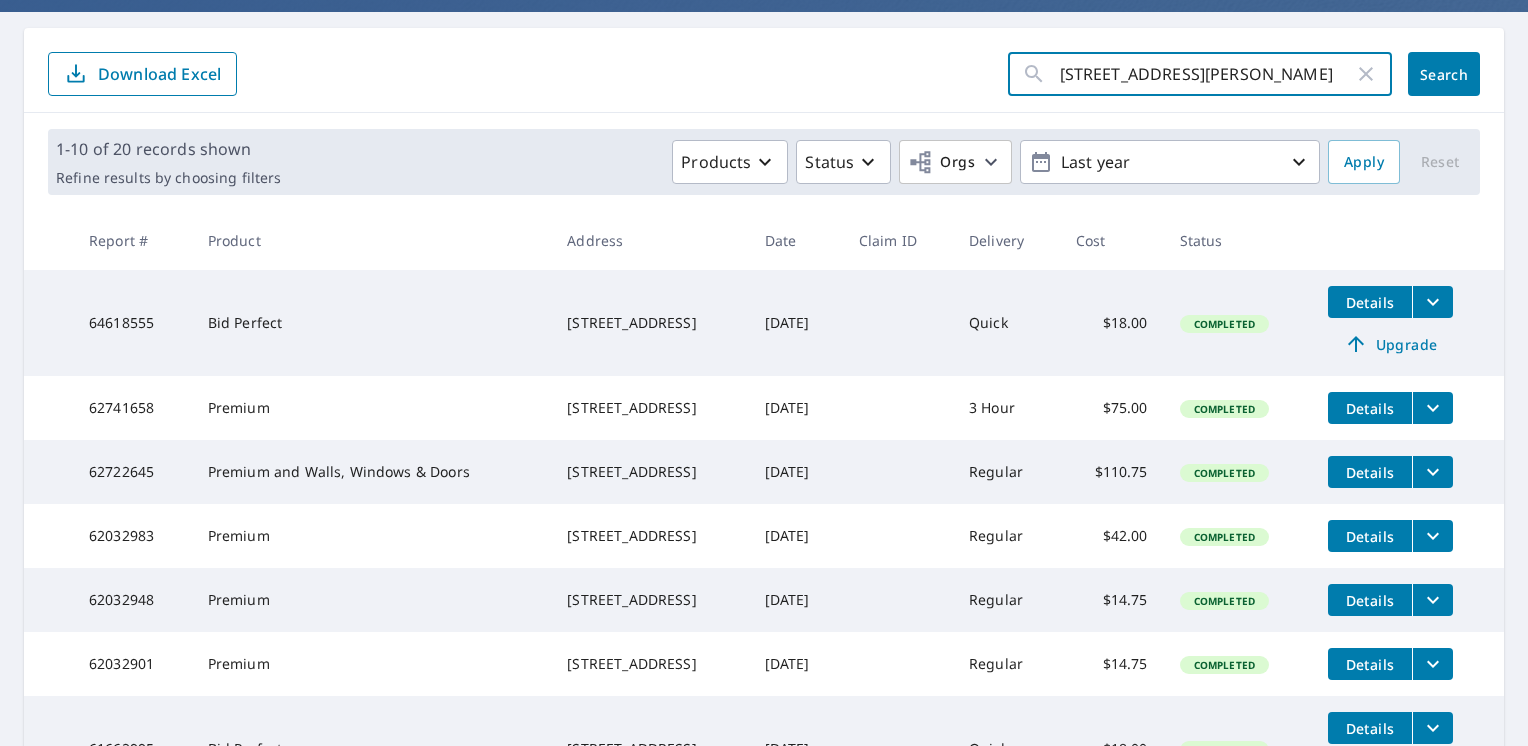 click on "Search" 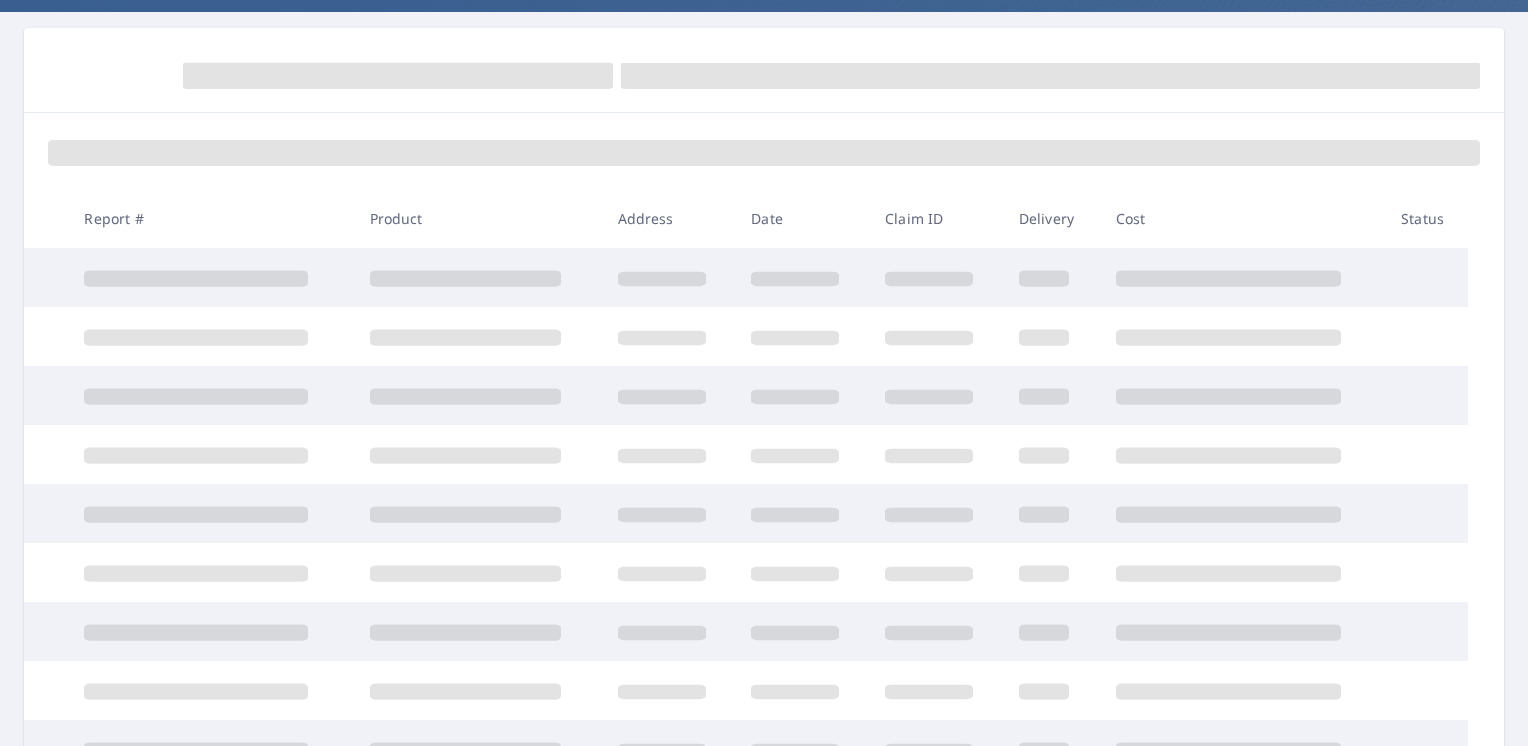 scroll, scrollTop: 0, scrollLeft: 0, axis: both 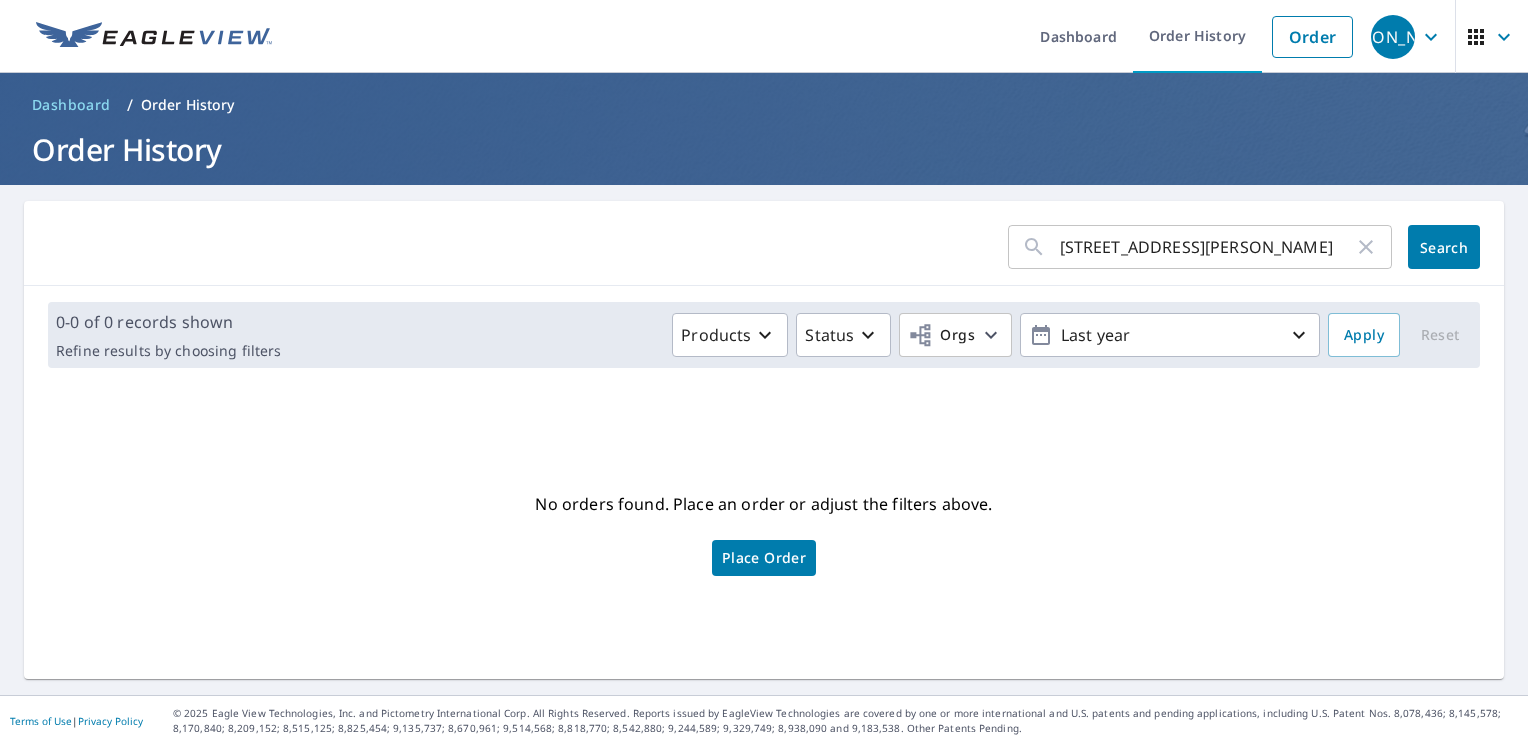 click 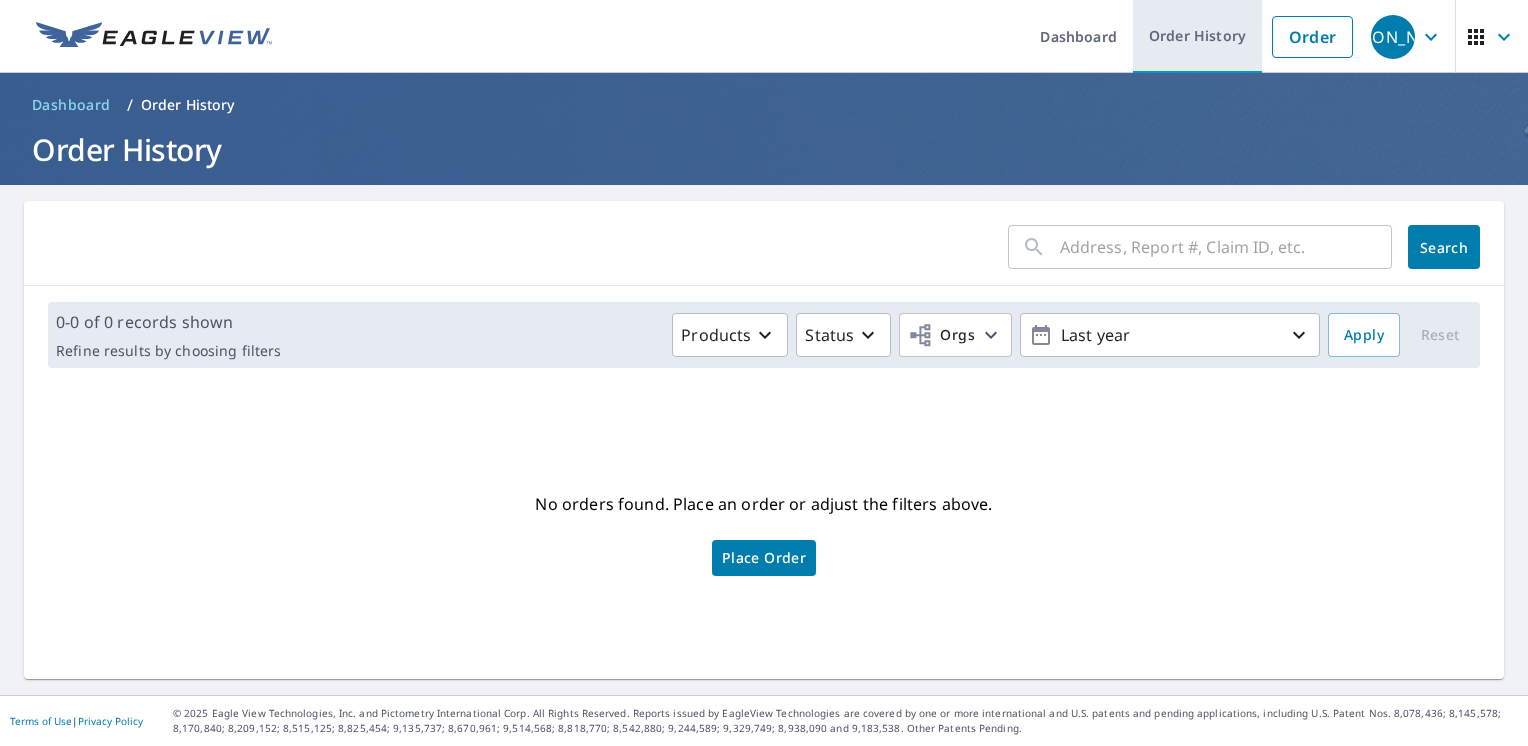 click on "Order History" at bounding box center (1197, 36) 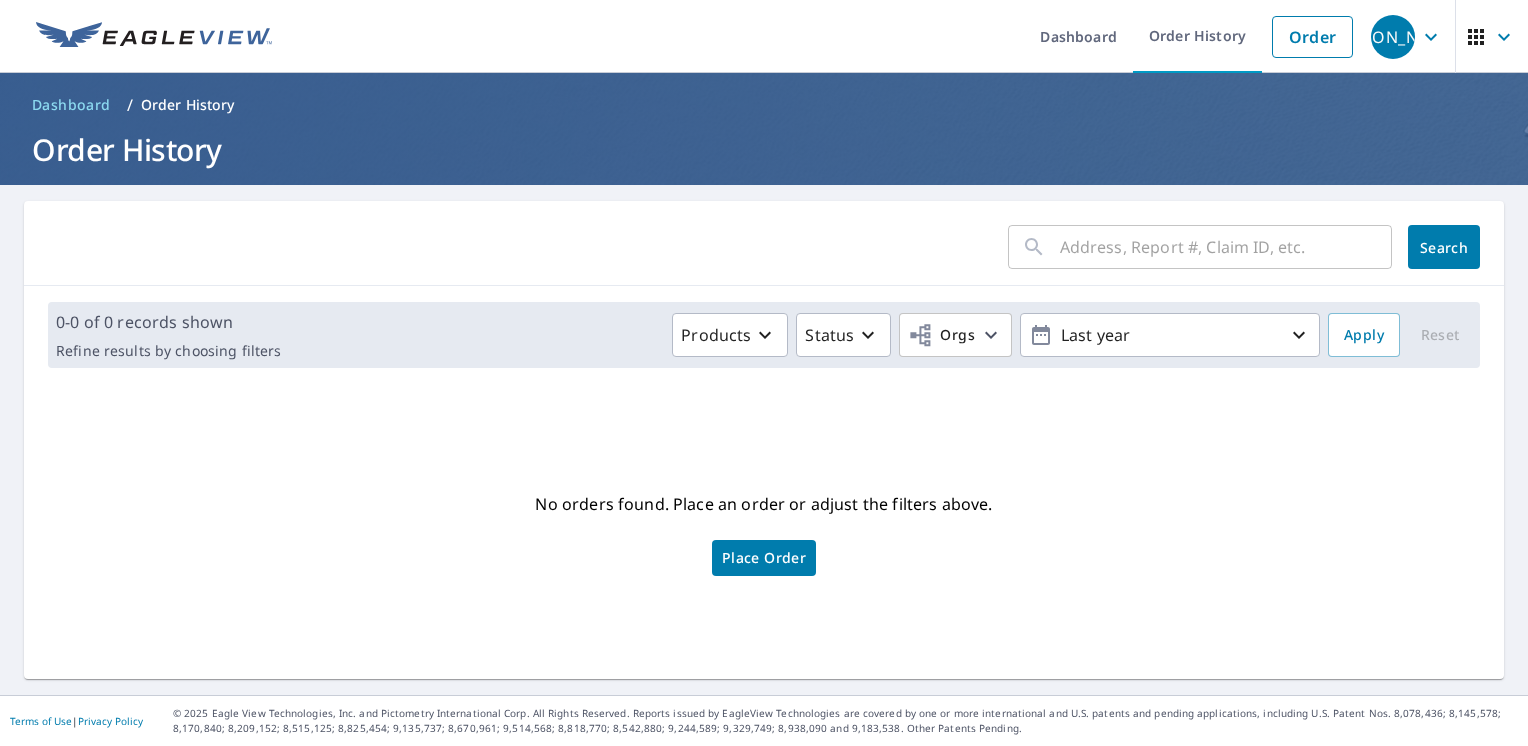 click on "Order History" at bounding box center [188, 105] 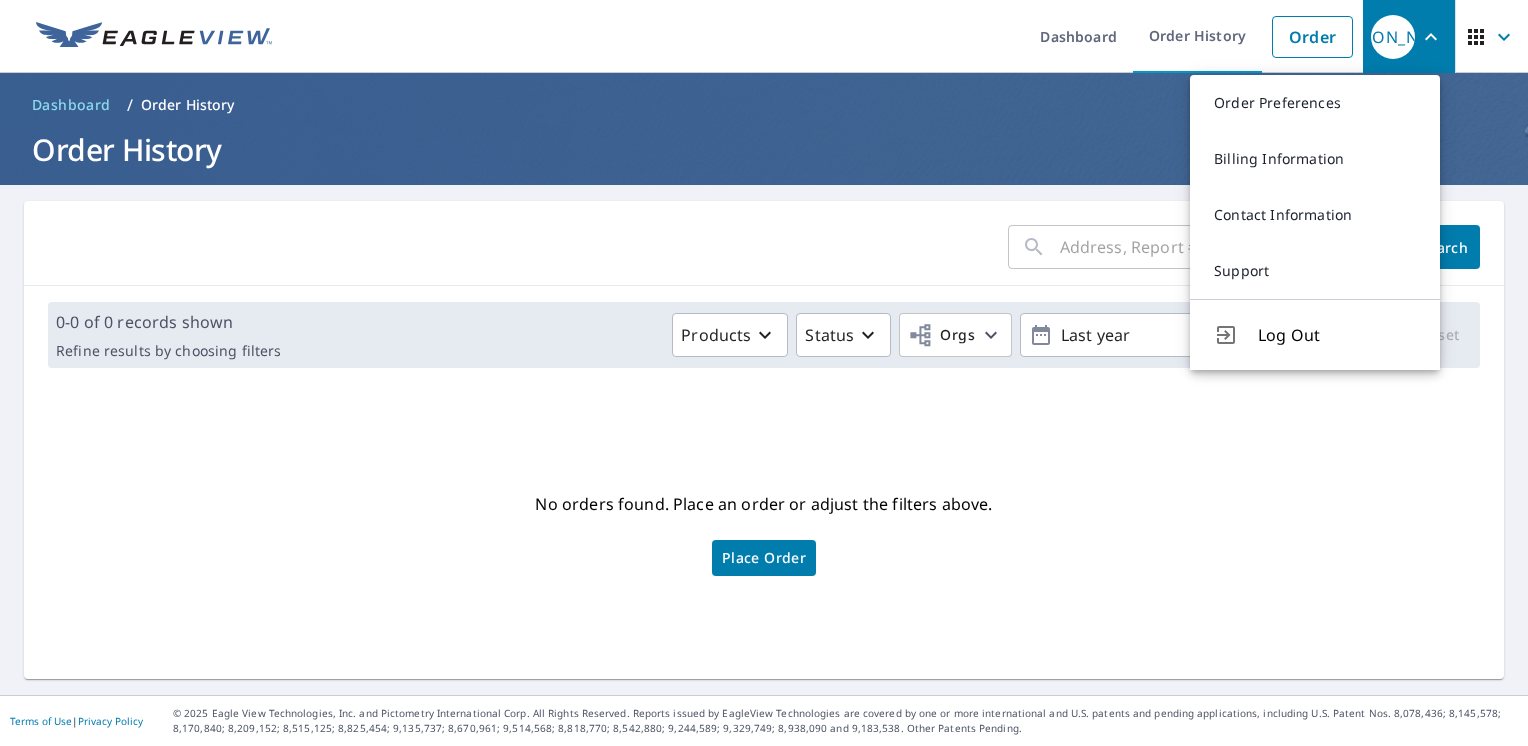 click 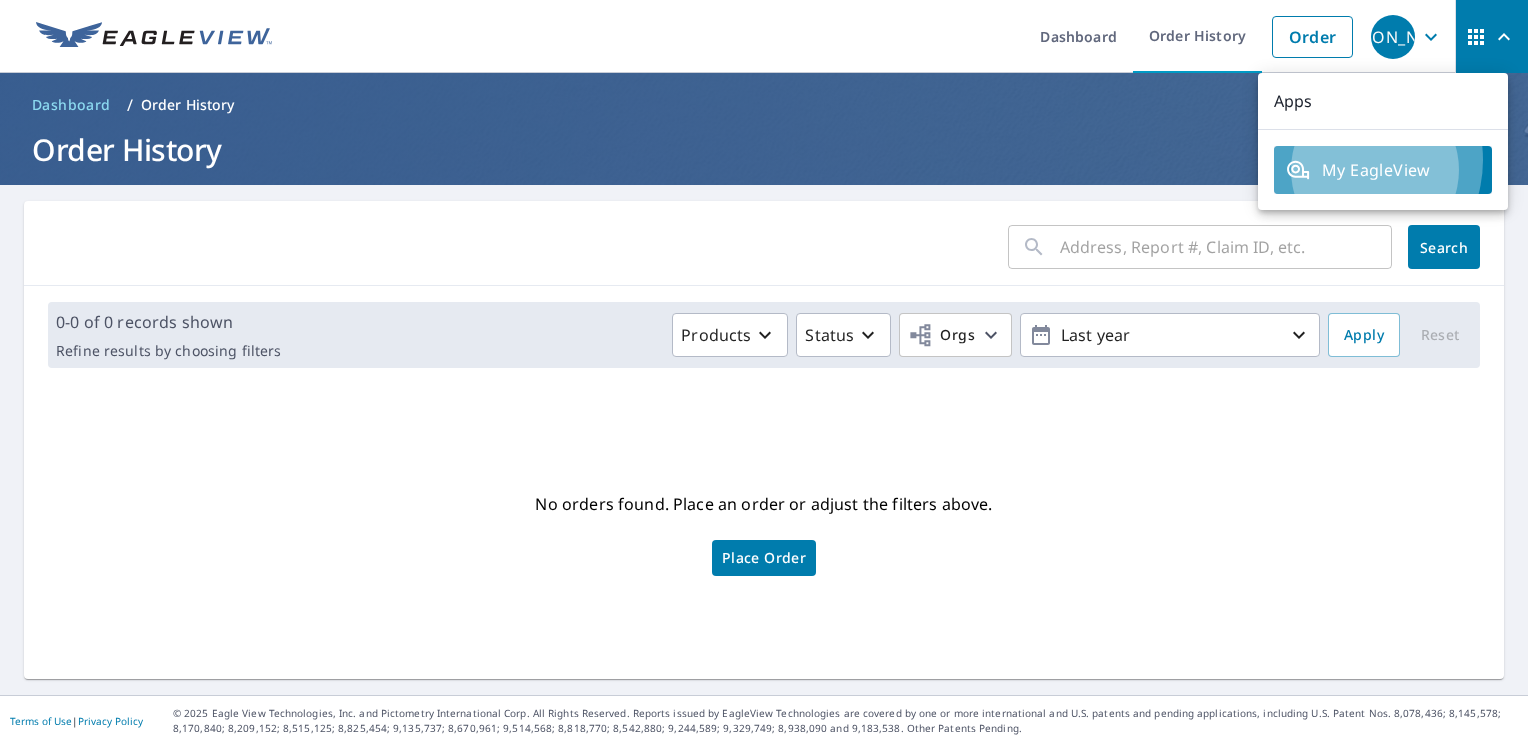 click on "My EagleView" at bounding box center [1383, 170] 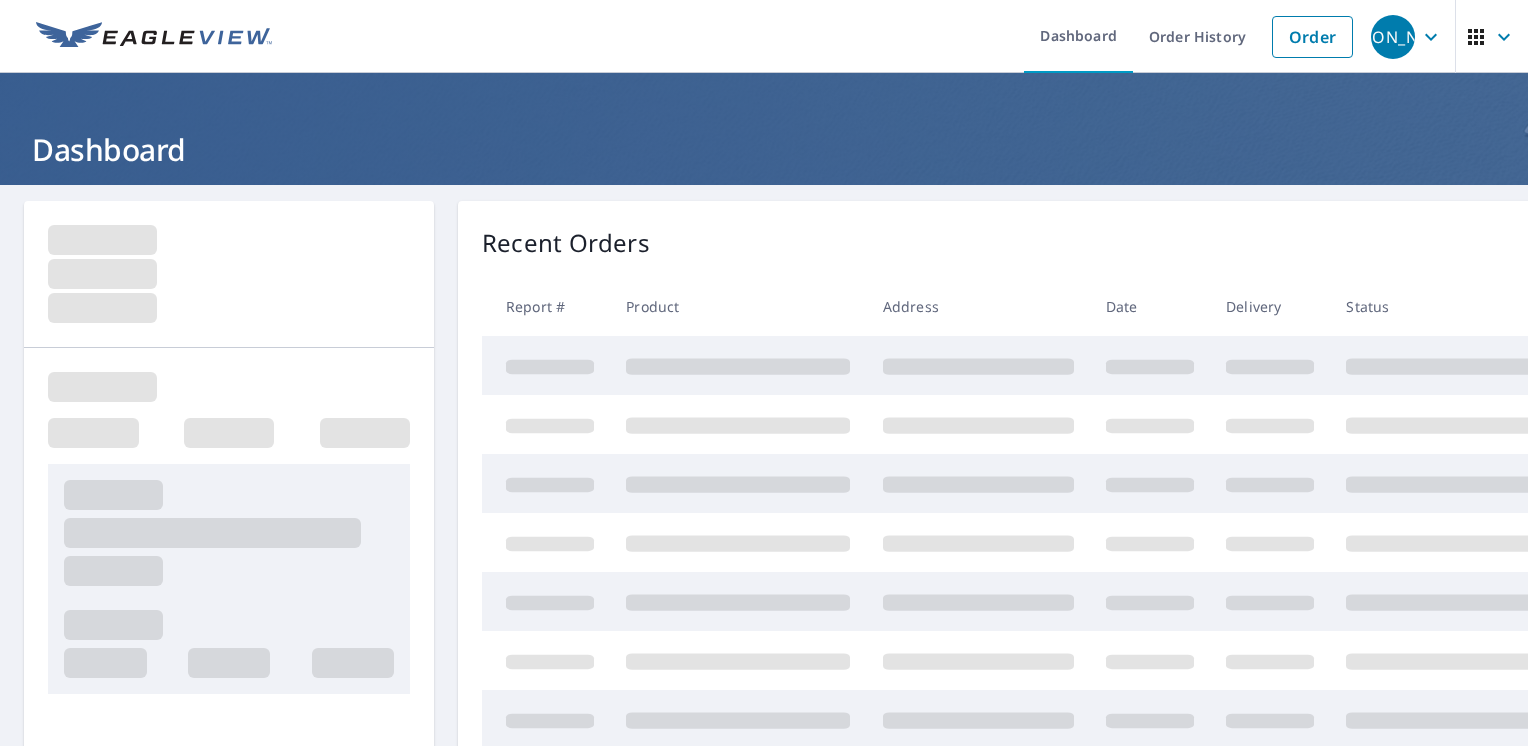 scroll, scrollTop: 0, scrollLeft: 0, axis: both 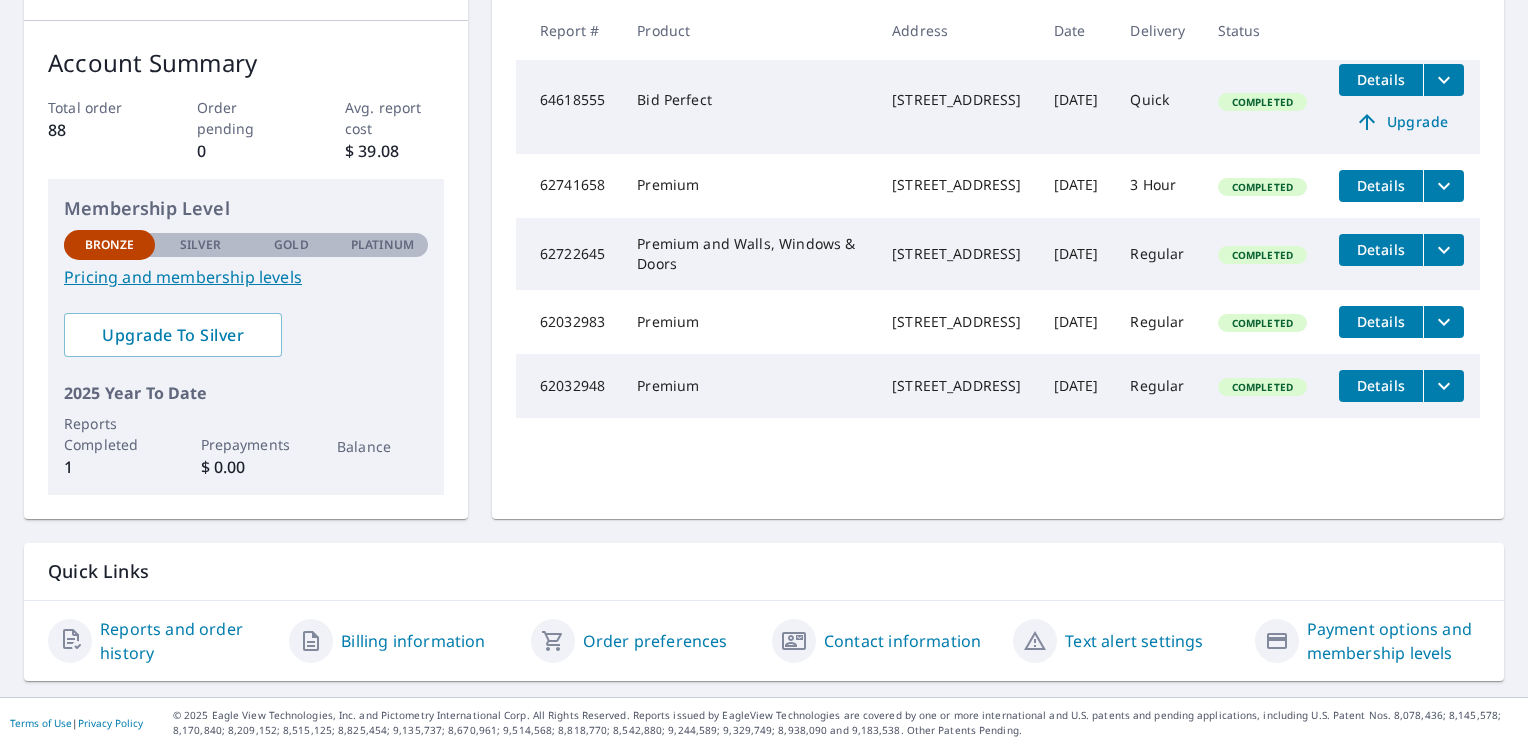 click on "Reports and order history" at bounding box center [186, 641] 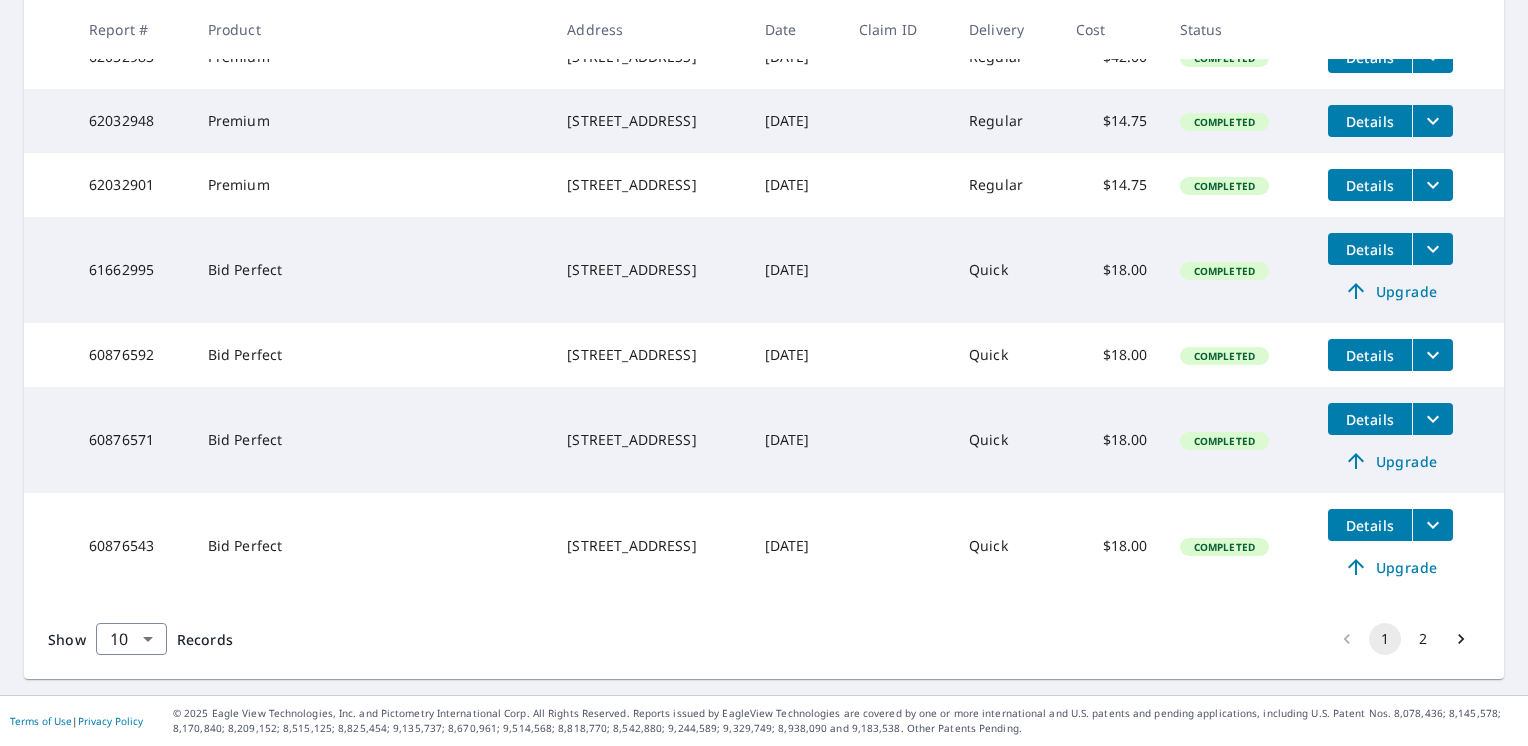 scroll, scrollTop: 699, scrollLeft: 0, axis: vertical 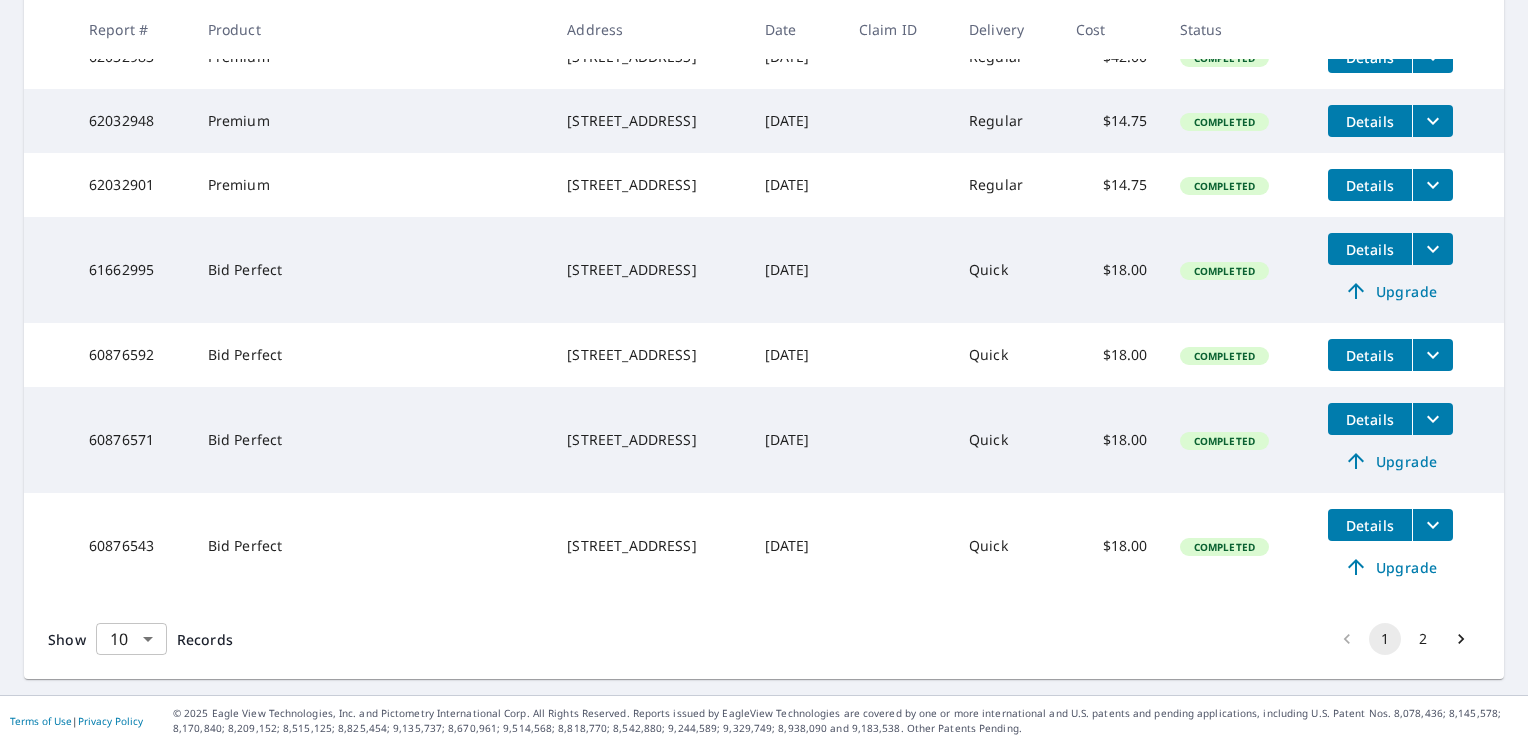 click on "JA JA
Dashboard Order History Order JA Dashboard / Order History Order History ​ Search Download Excel 1-10 of 20 records shown Refine results by choosing filters Products Status Orgs Last year Apply Reset Report # Product Address Date Claim ID Delivery Cost Status 64618555 Bid Perfect 1434 S 163rd St.
Omaha, NE 68130 Apr 14, 2025 Quick $18.00 Completed Details Upgrade 62741658 Premium 16144 Cottonwood
Omaha, NE 68136 Nov 19, 2024 3 Hour $75.00 Completed Details 62722645 Premium and Walls, Windows & Doors 7208 N 85th St
Omaha, NE 68122 Nov 18, 2024 Regular $110.75 Completed Details 62032983 Premium 5604 S 79th St
Omaha, NE 68127 Oct 10, 2024 Regular $42.00 Completed Details 62032948 Premium 727 Fenwick St
Papillion, NE 68046 Oct 10, 2024 Regular $14.75 Completed Details 62032901 Premium 13323 Z St
Omaha, NE 68137 Oct 10, 2024 Regular $14.75 Completed Details 61662995 Bid Perfect 1505 N 10th St
Bellevue, NE 68005 Sep 26, 2024 Quick $18.00 Completed Details Upgrade 60876592 Bid Perfect Aug 13, 2024 Show" at bounding box center [764, 373] 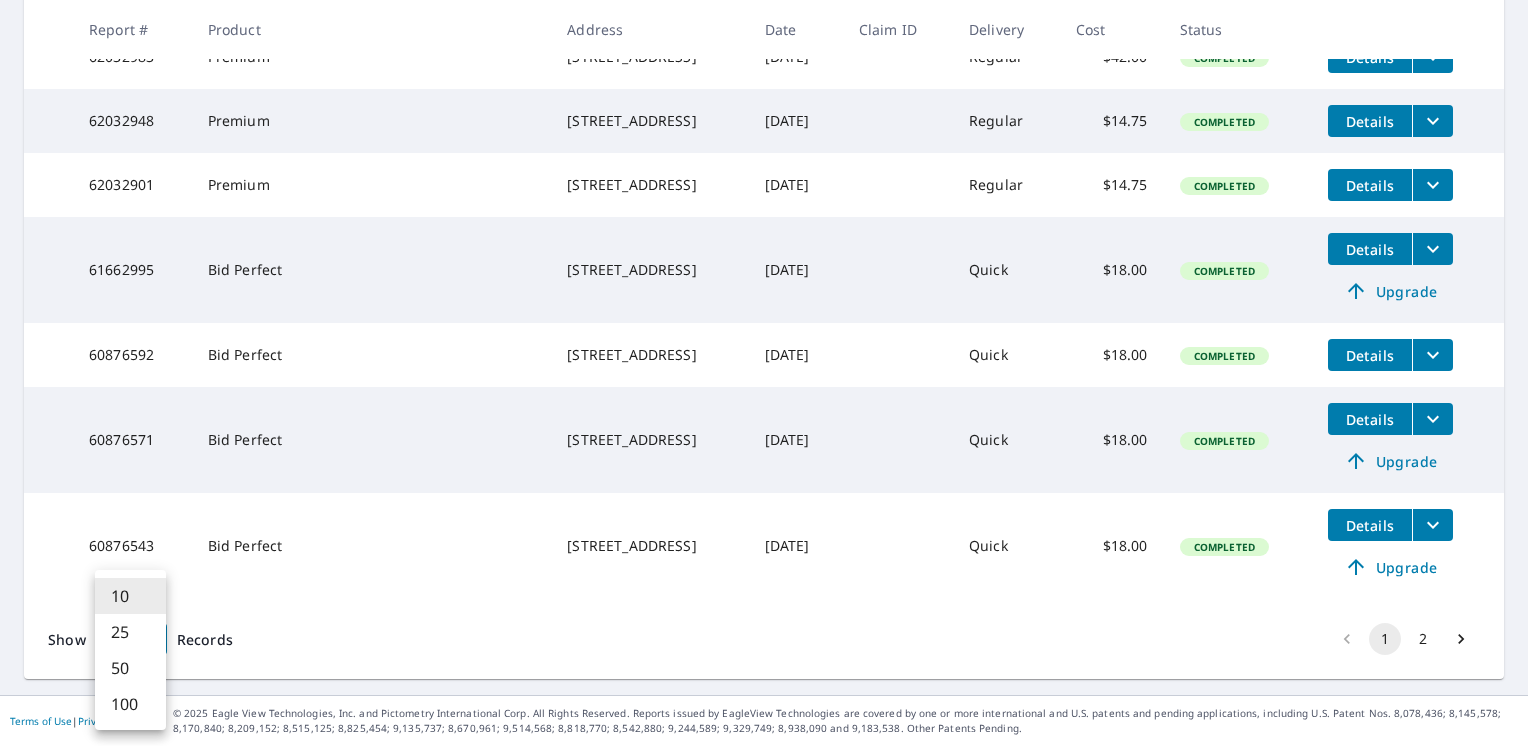 click on "100" at bounding box center (130, 704) 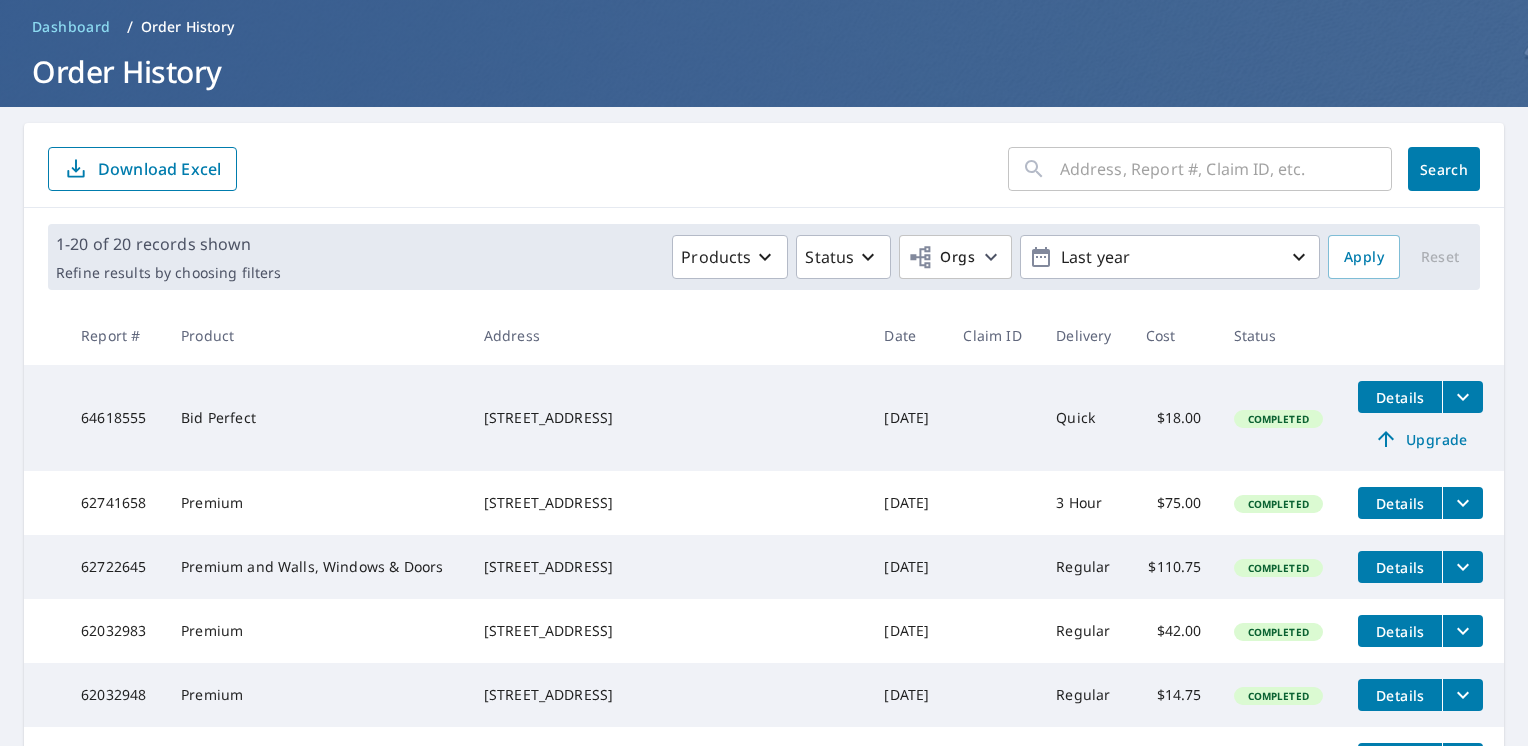 scroll, scrollTop: 0, scrollLeft: 0, axis: both 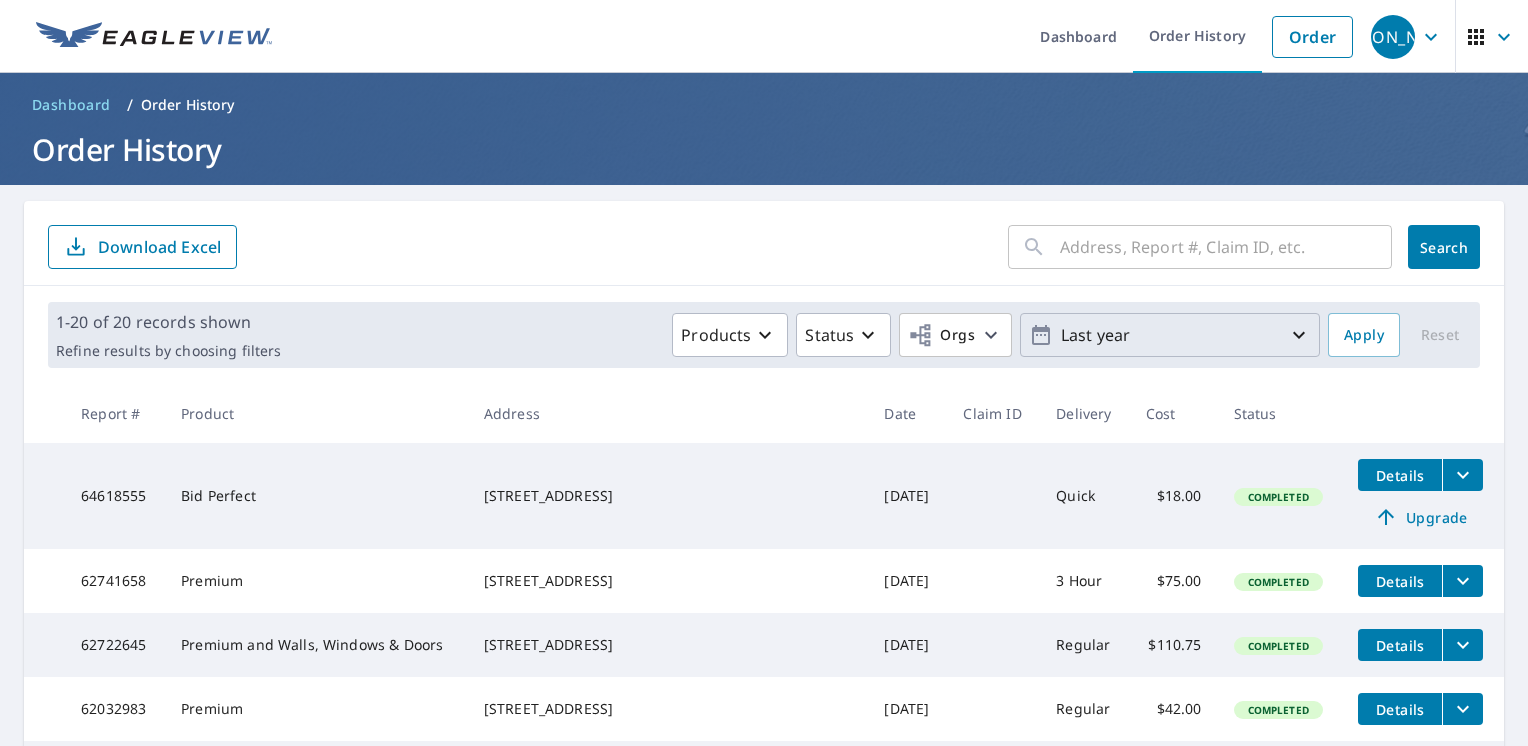 click 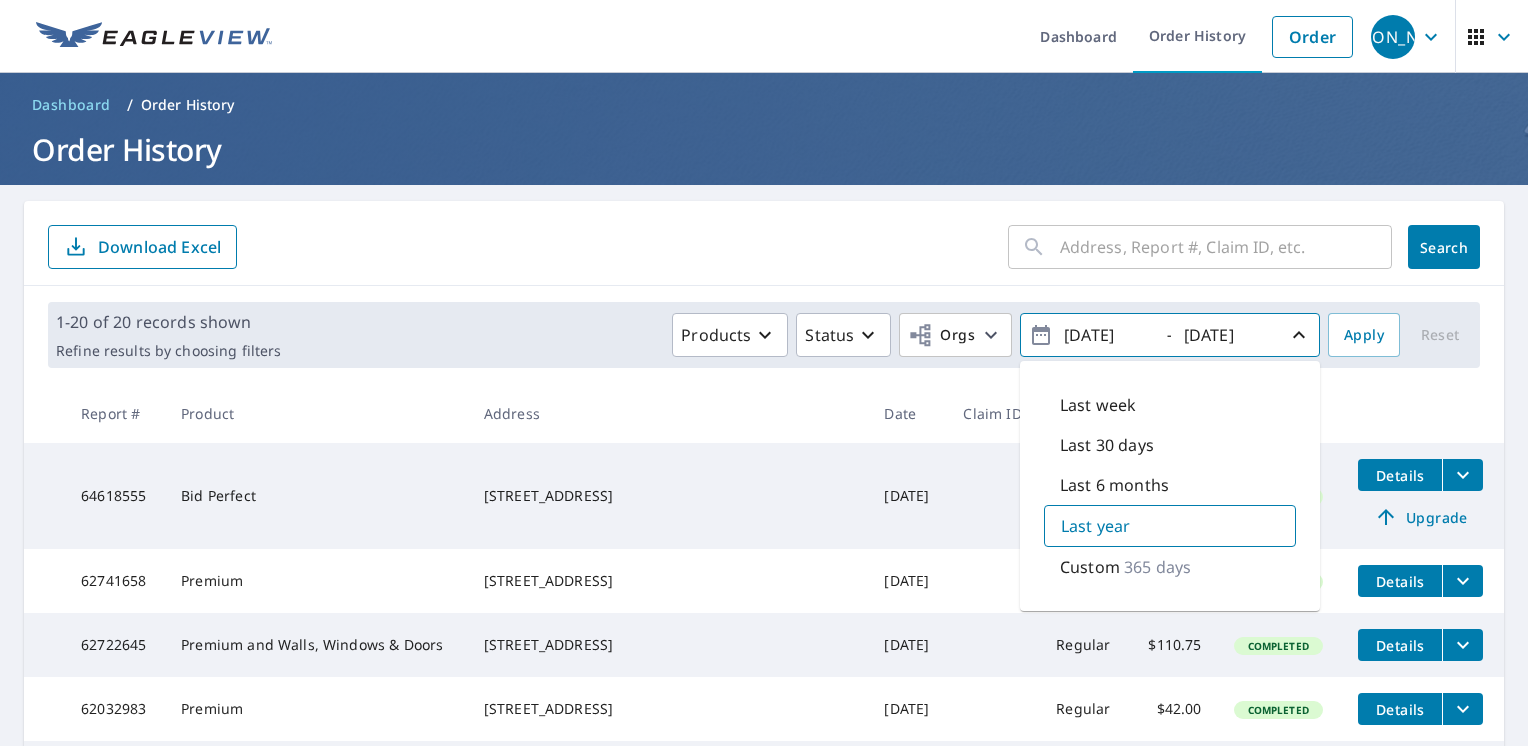 click 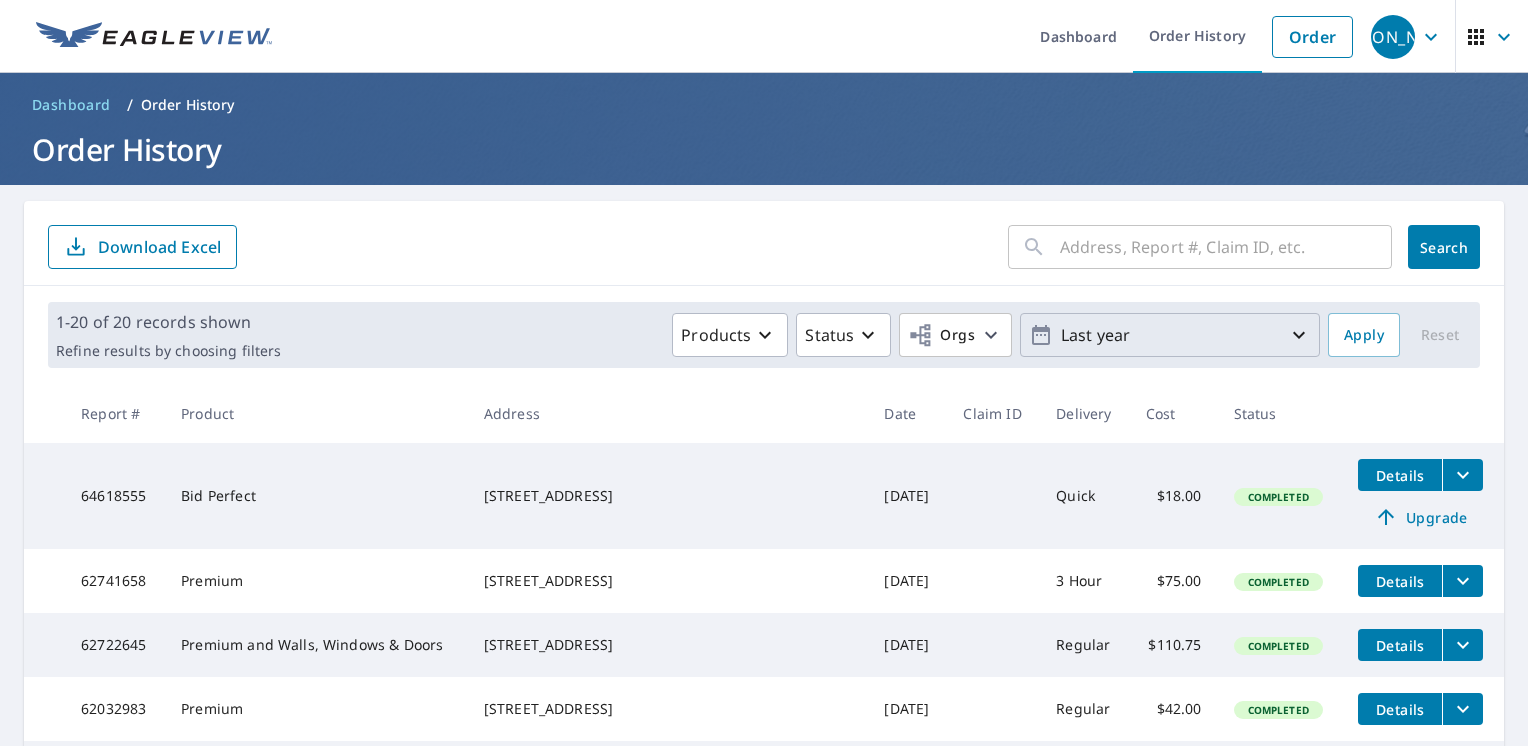 click on "Last year" at bounding box center [1170, 335] 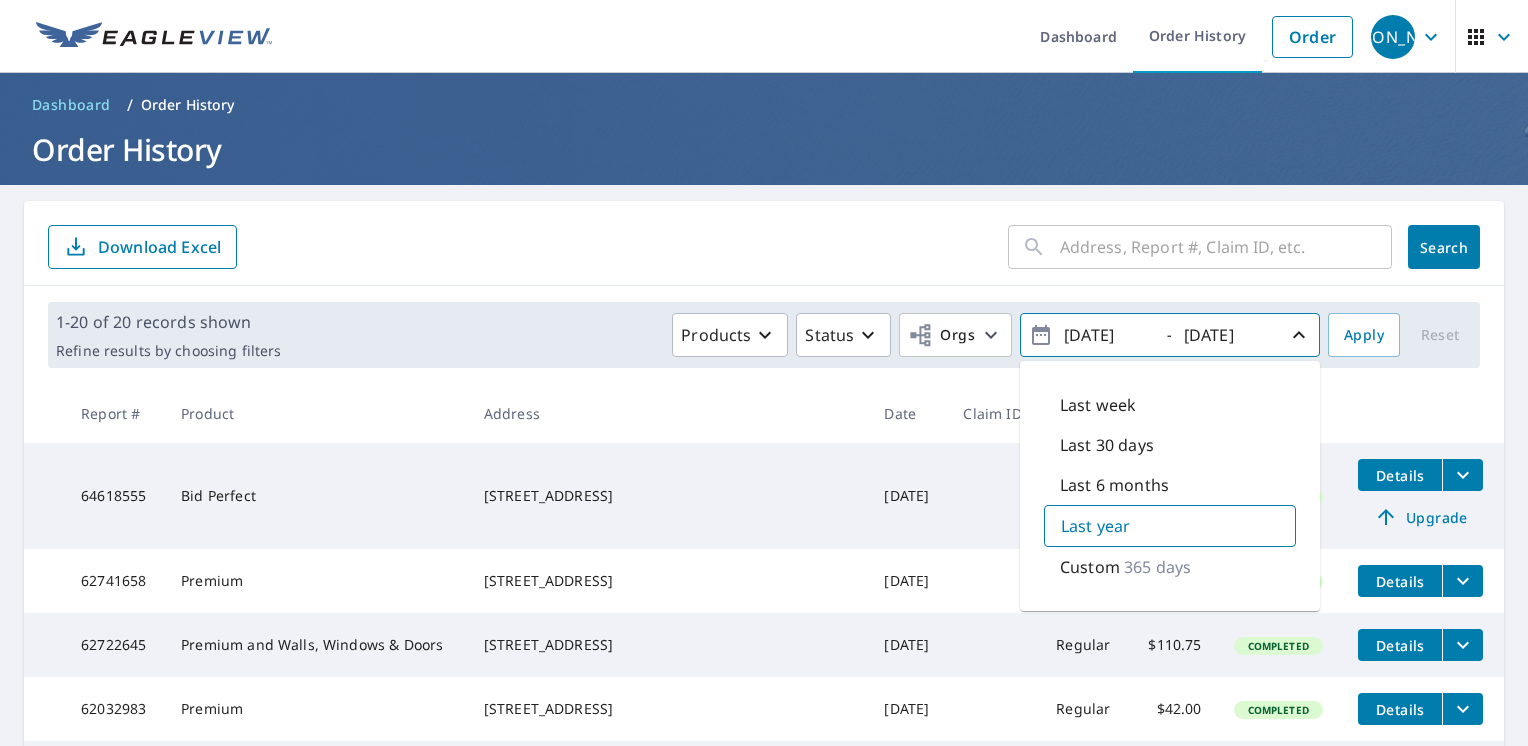 click on "2024/07/14 - 2025/07/14" at bounding box center (1170, 335) 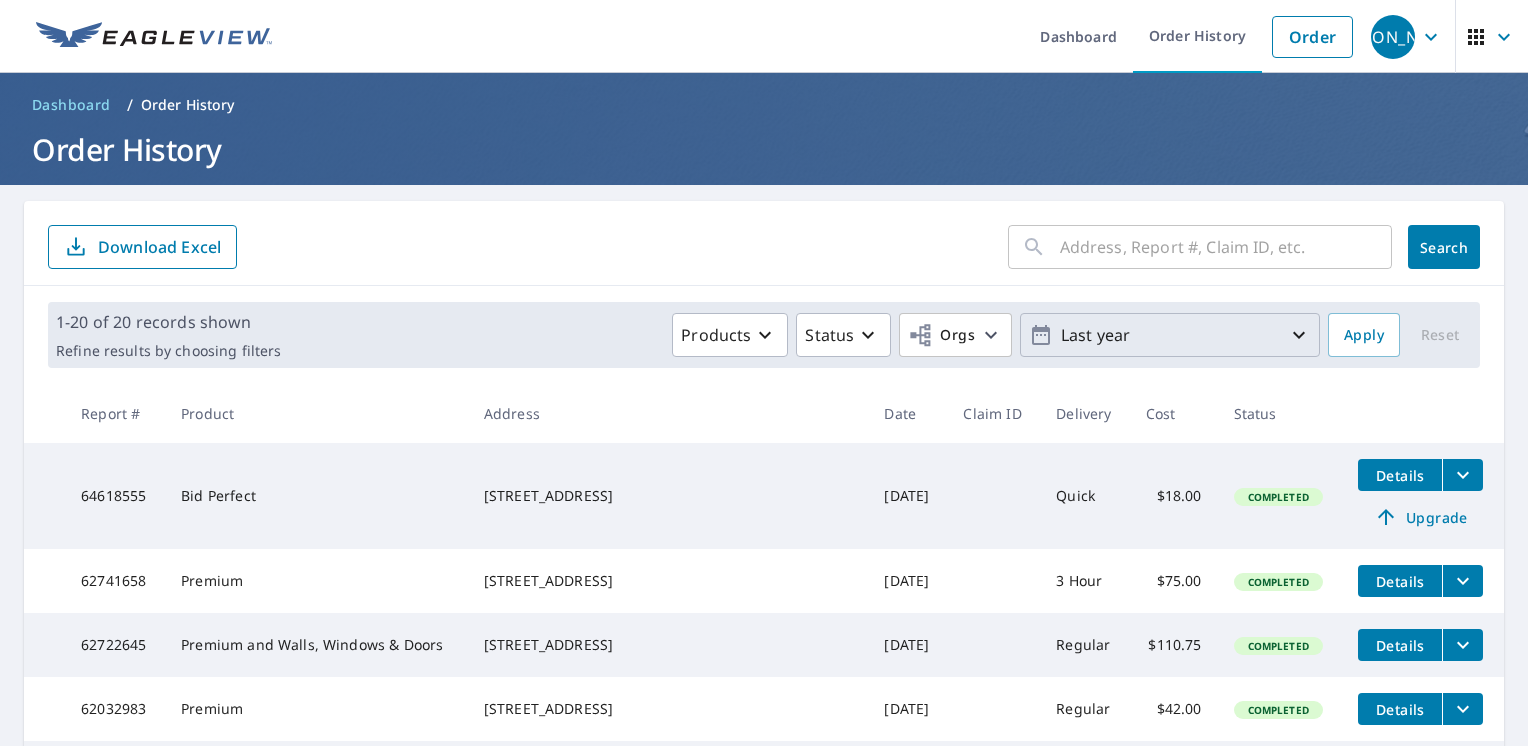 click 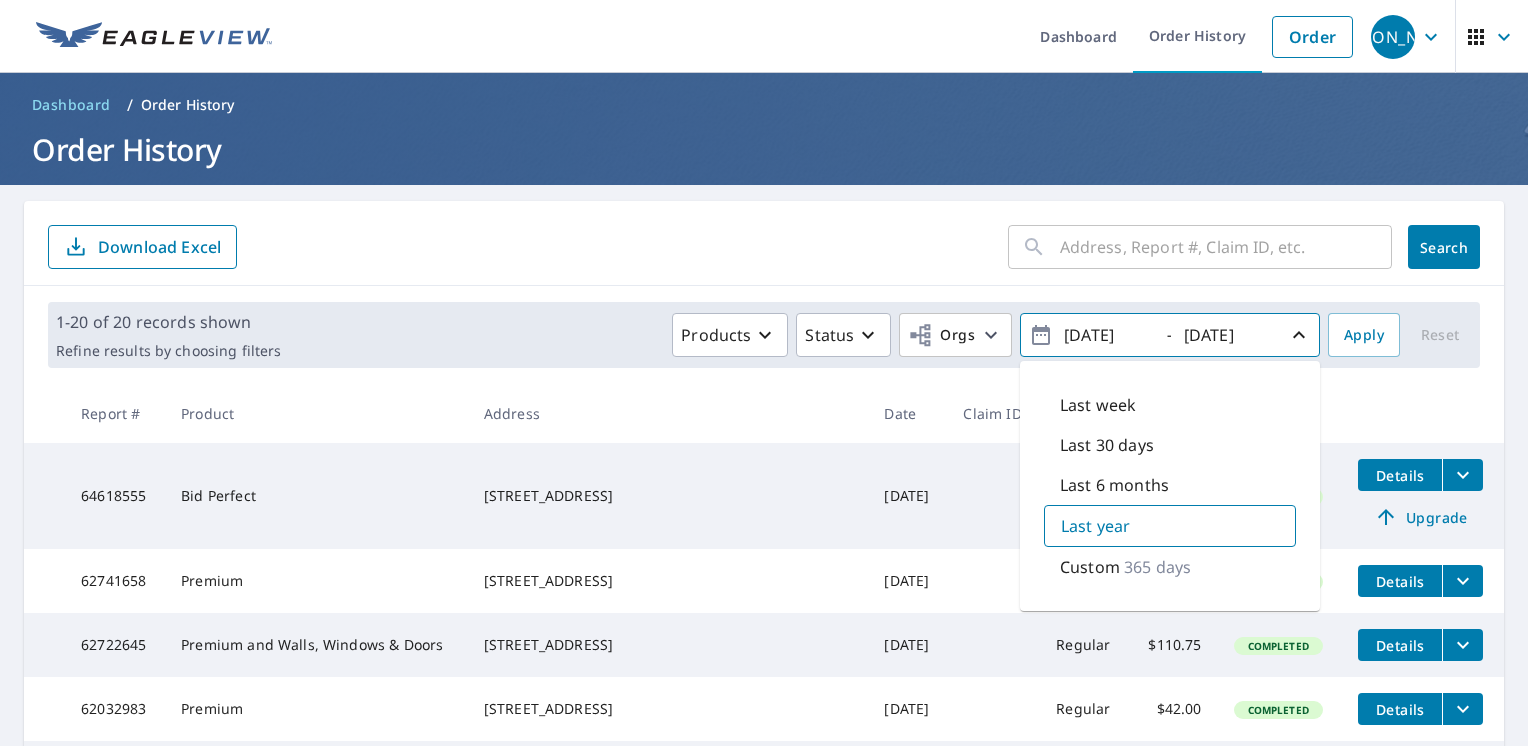 click on "2024/07/14" at bounding box center (1107, 335) 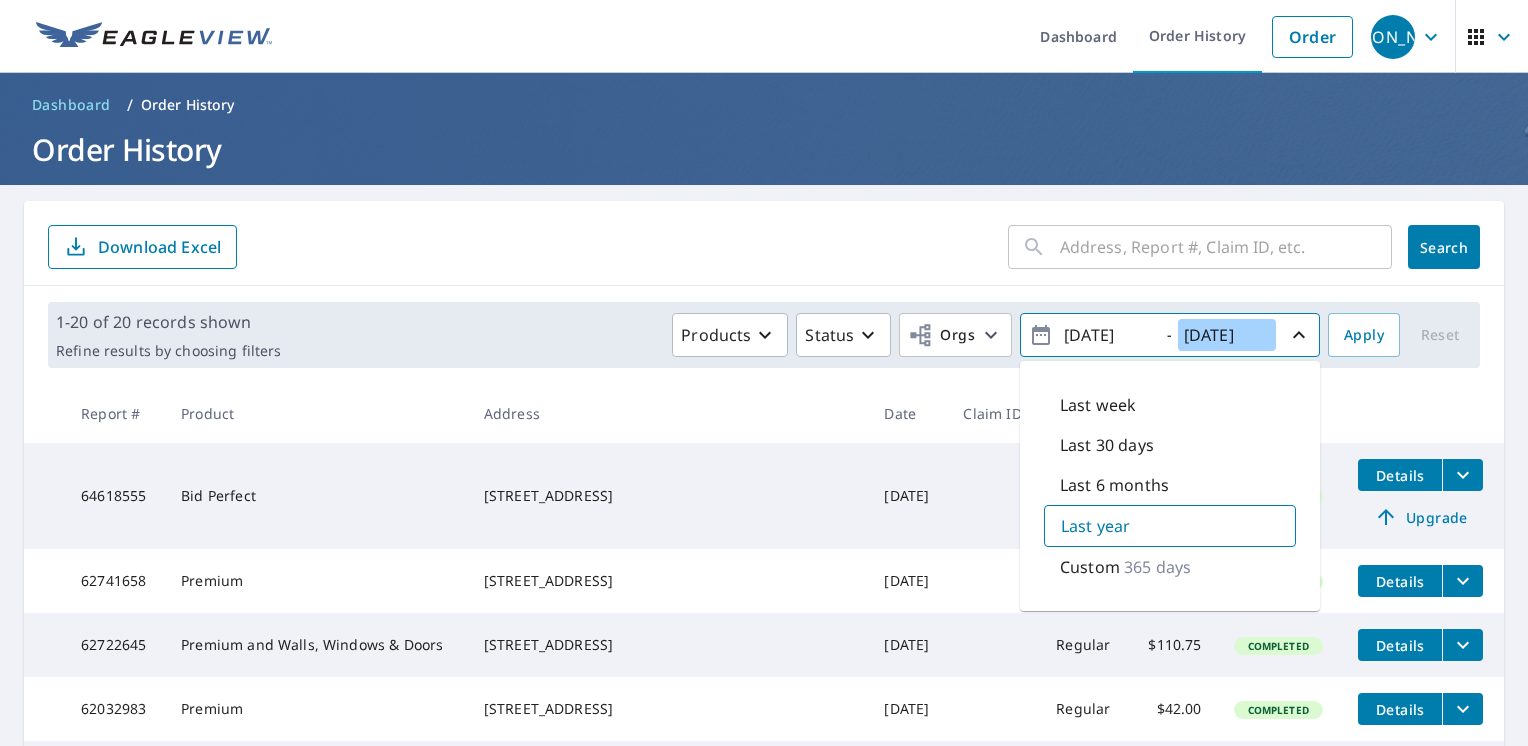 click on "2025/07/14" at bounding box center [1227, 335] 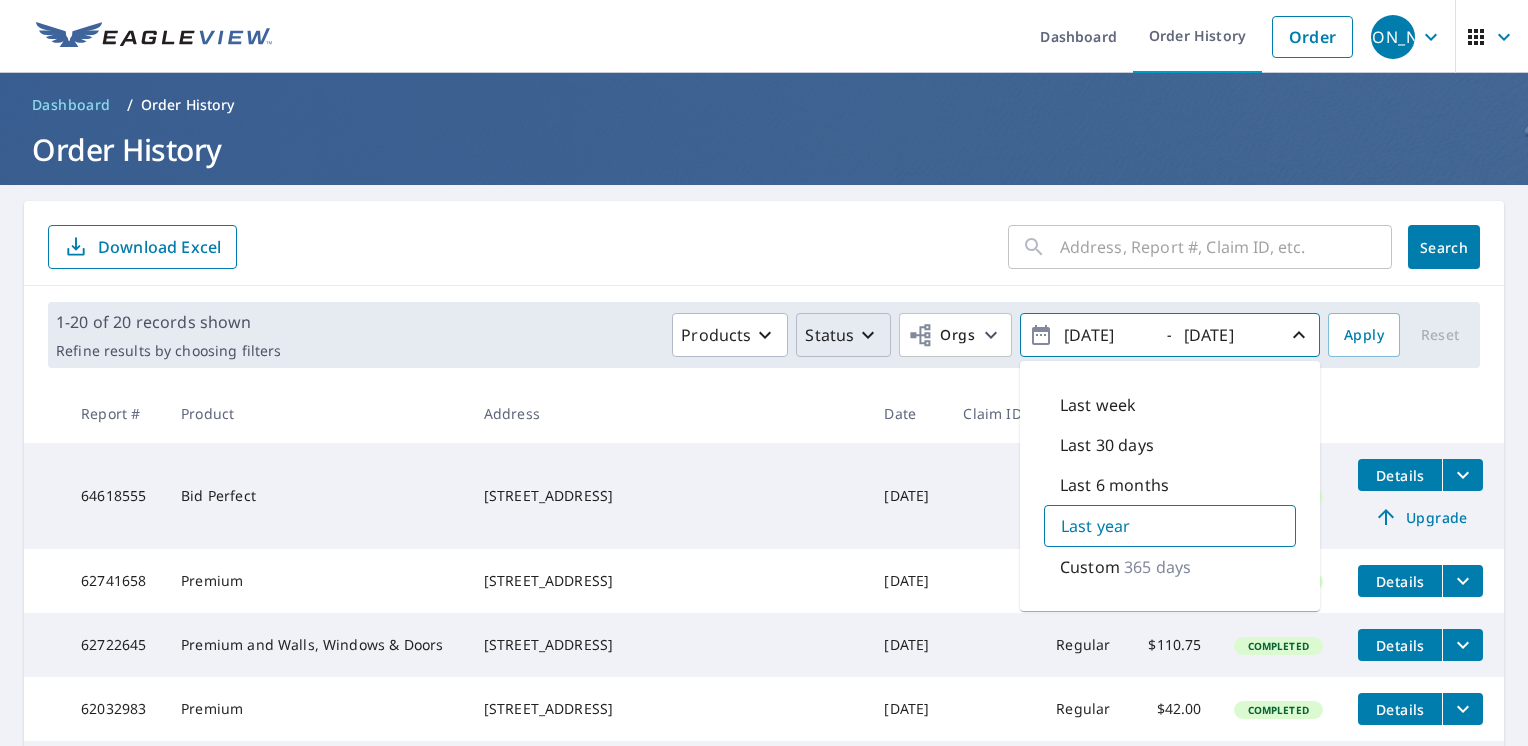 click 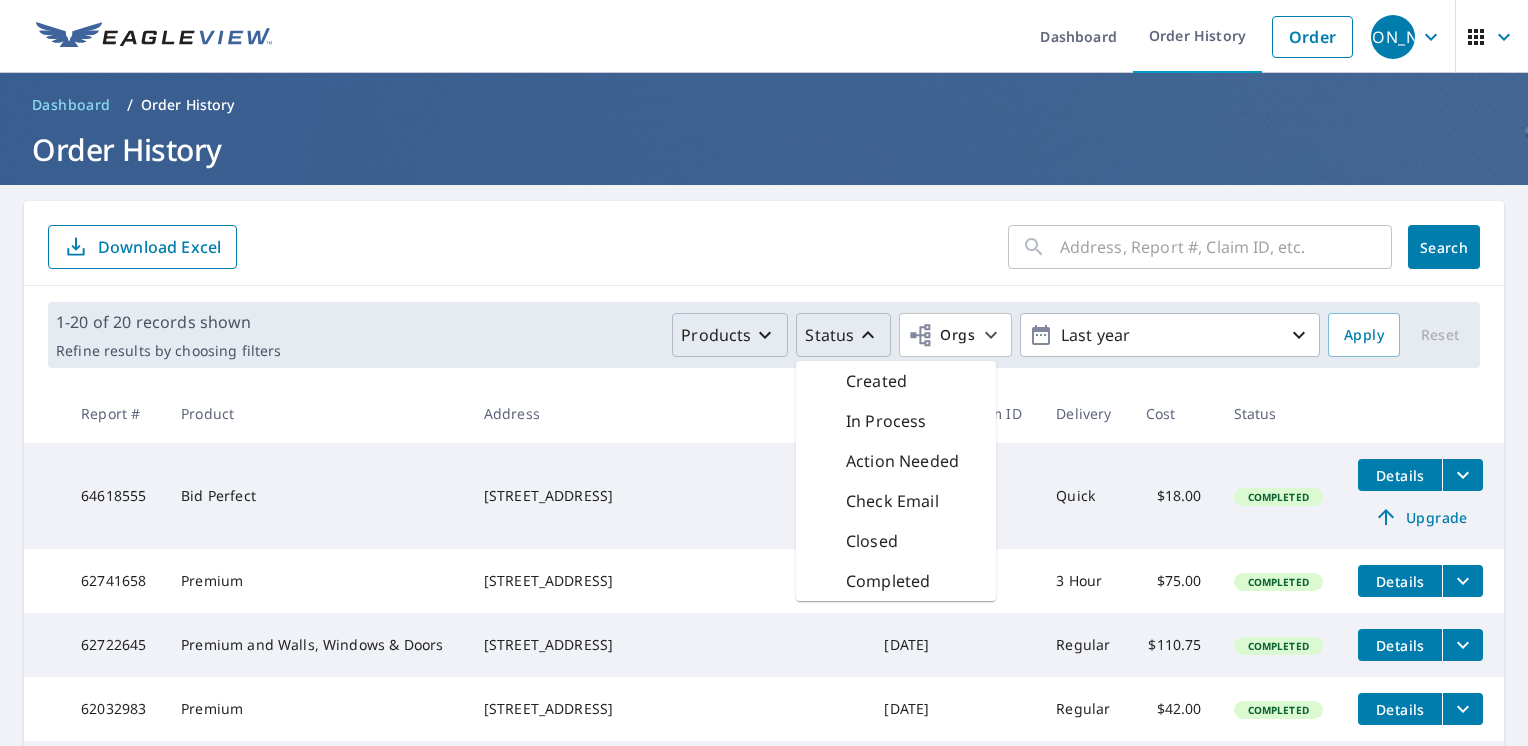 click 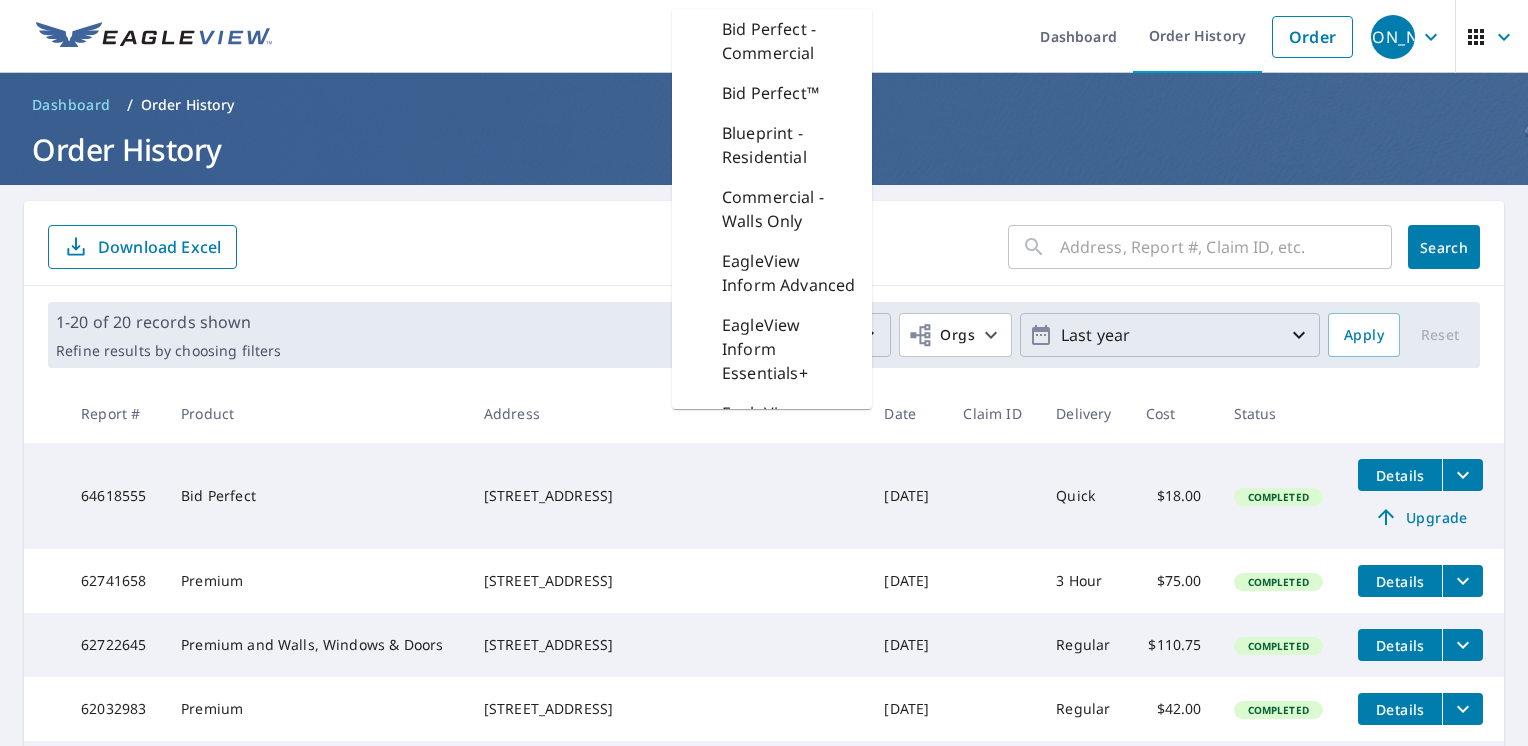 click 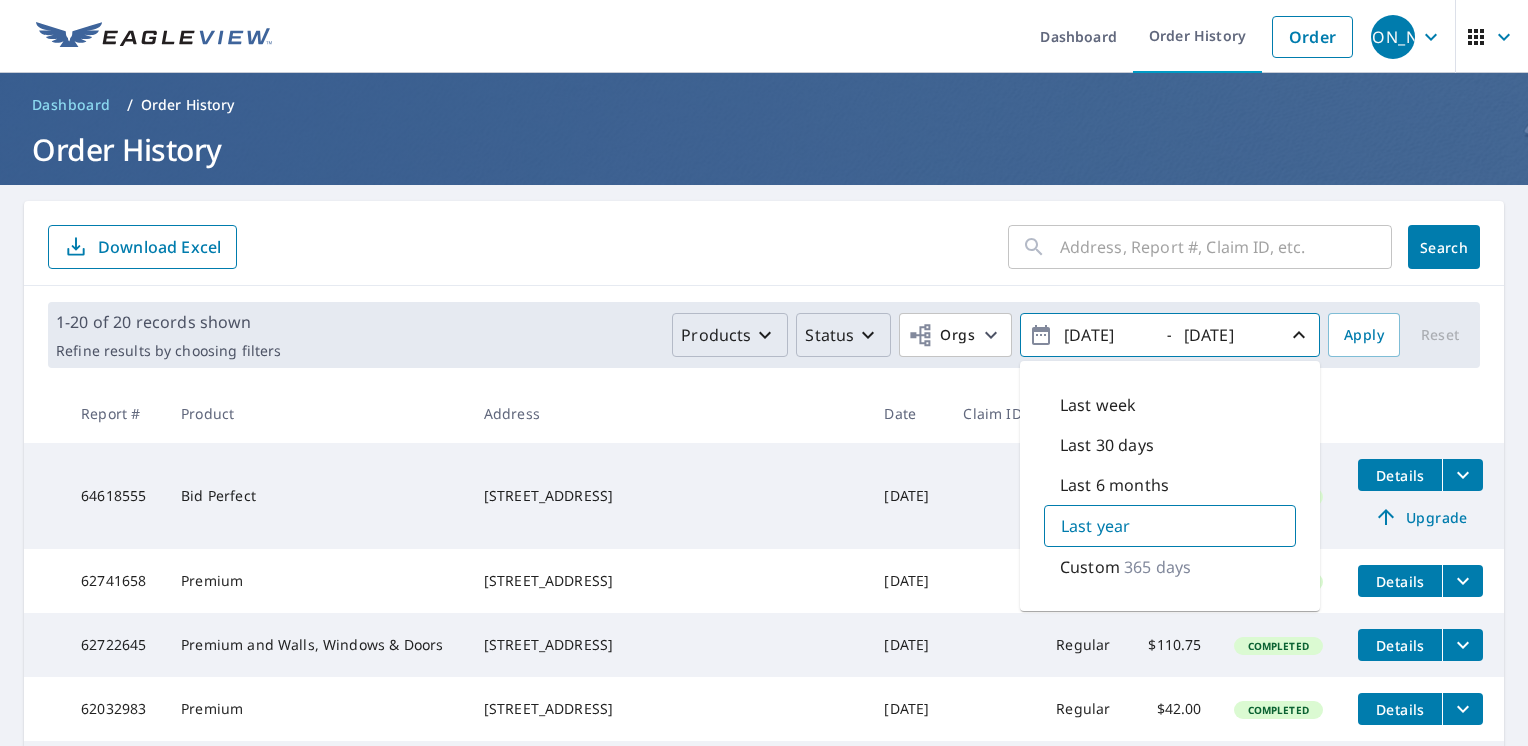 click on "365 days" at bounding box center [1157, 567] 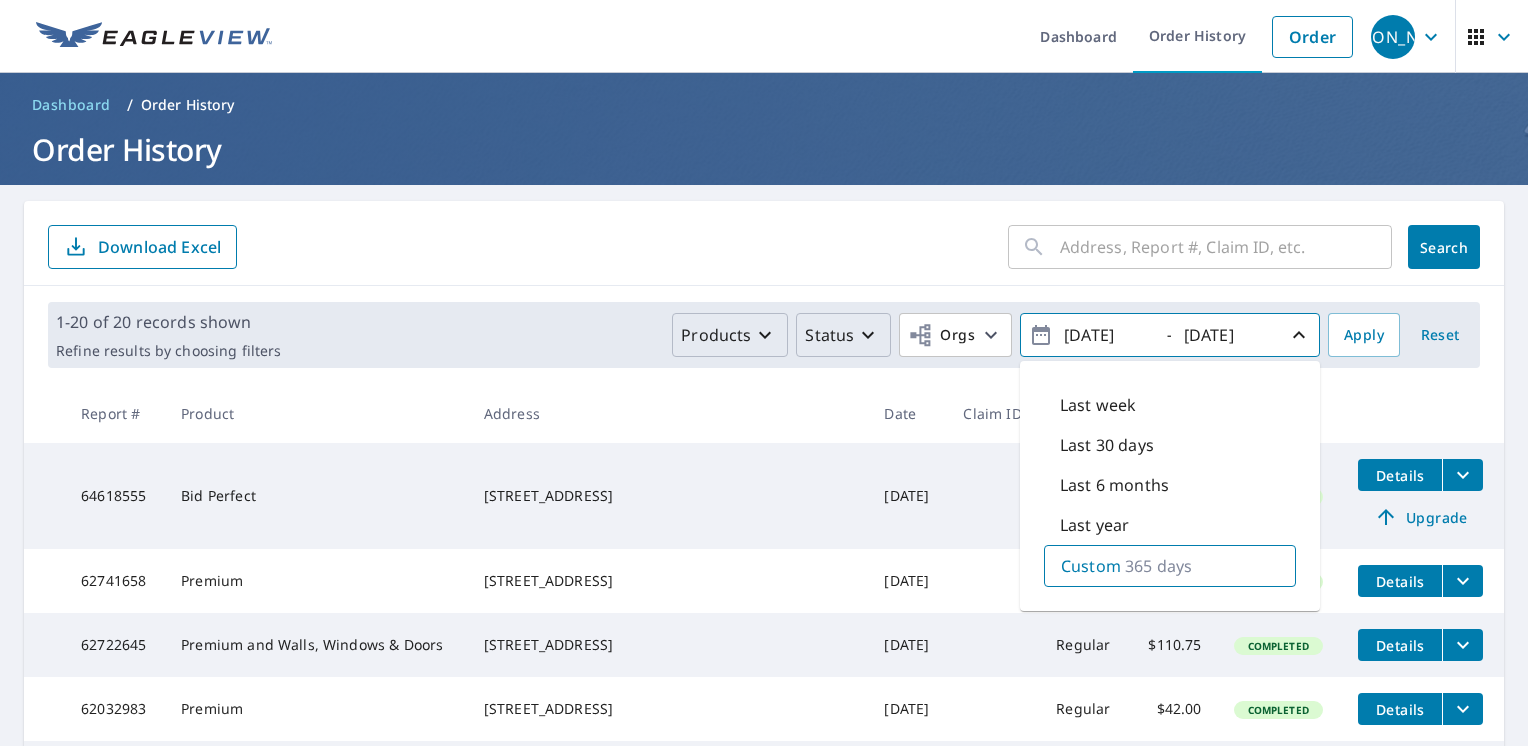 click on "2024/07/14 - 2025/07/14" at bounding box center (1170, 335) 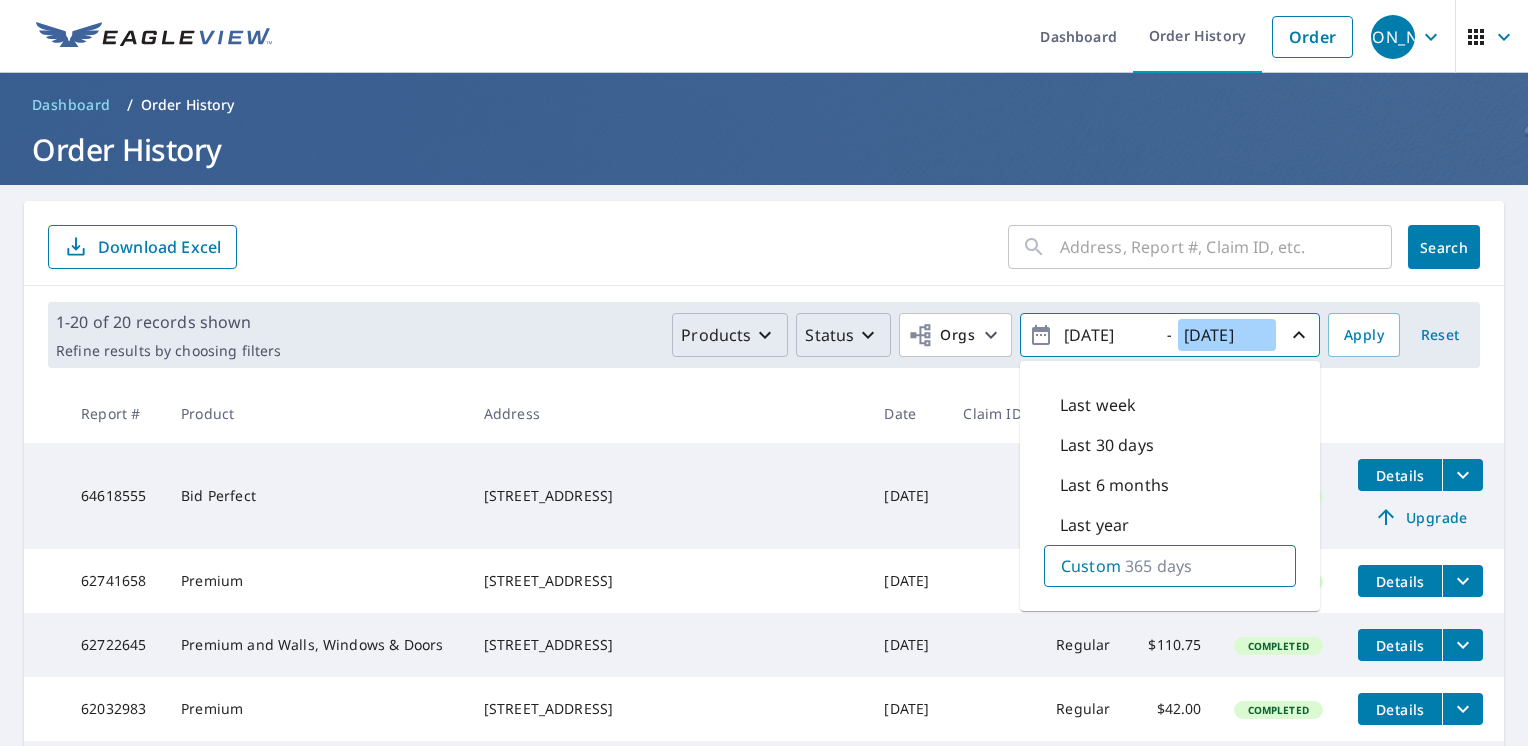 click on "2025/07/14" at bounding box center [1227, 335] 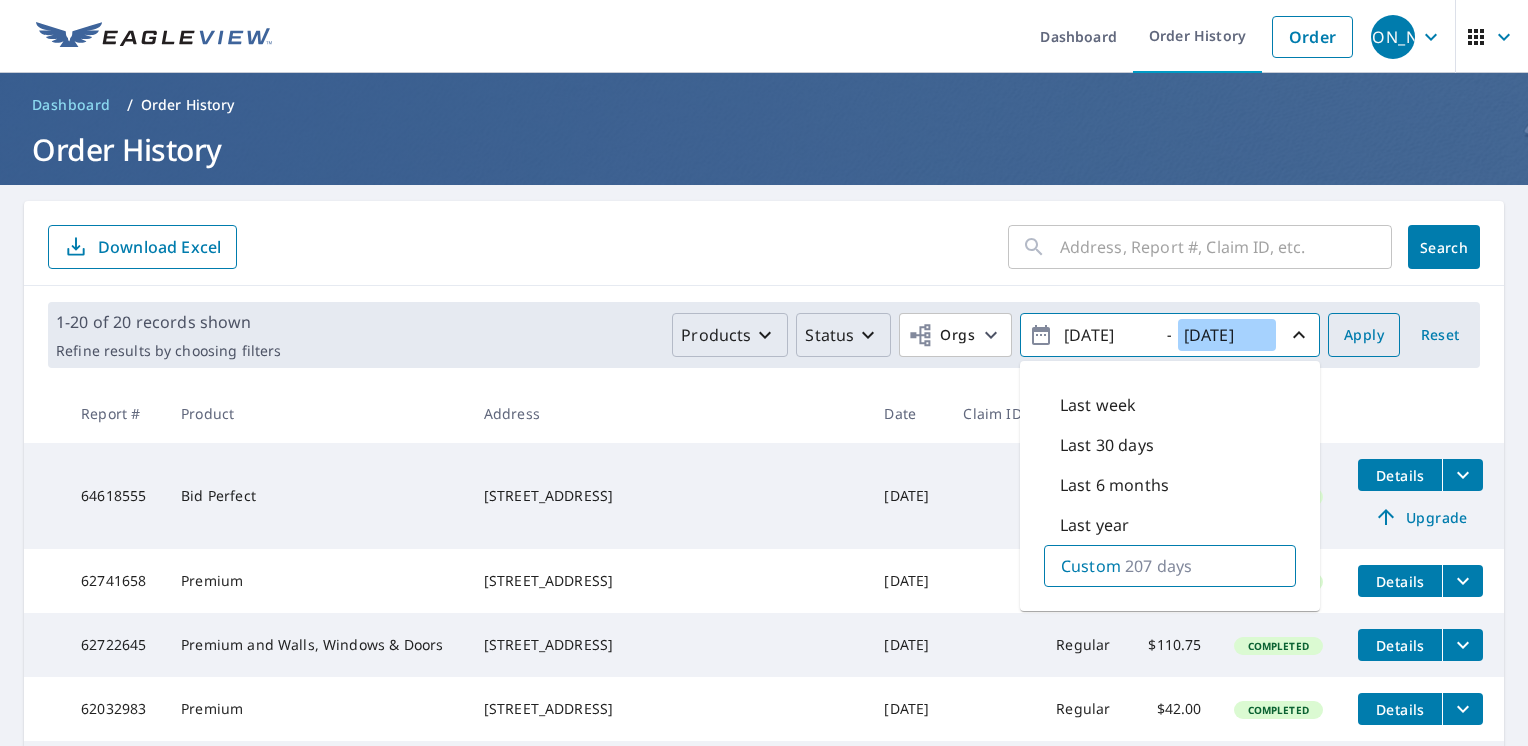 type on "2025/02/5" 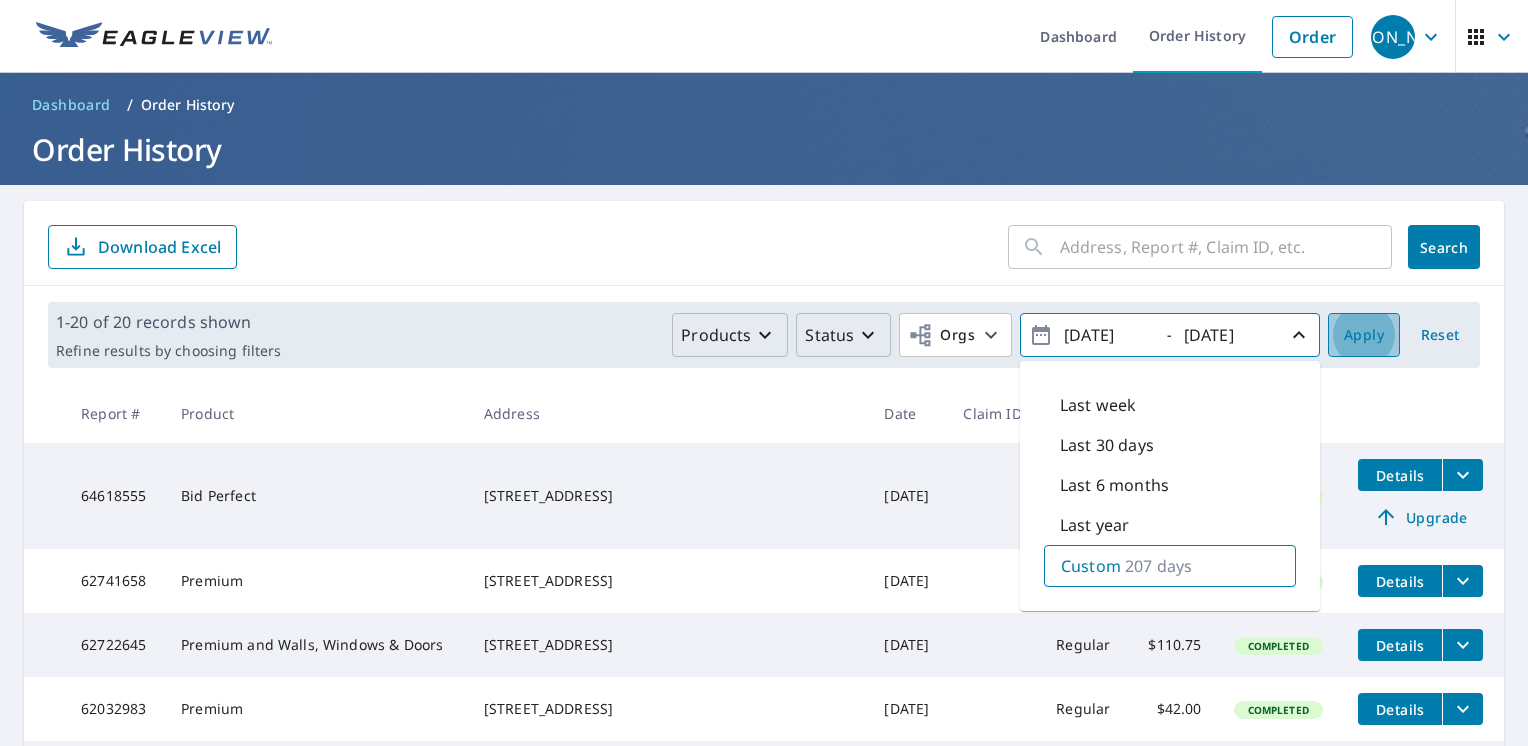 click on "Apply" at bounding box center (1364, 335) 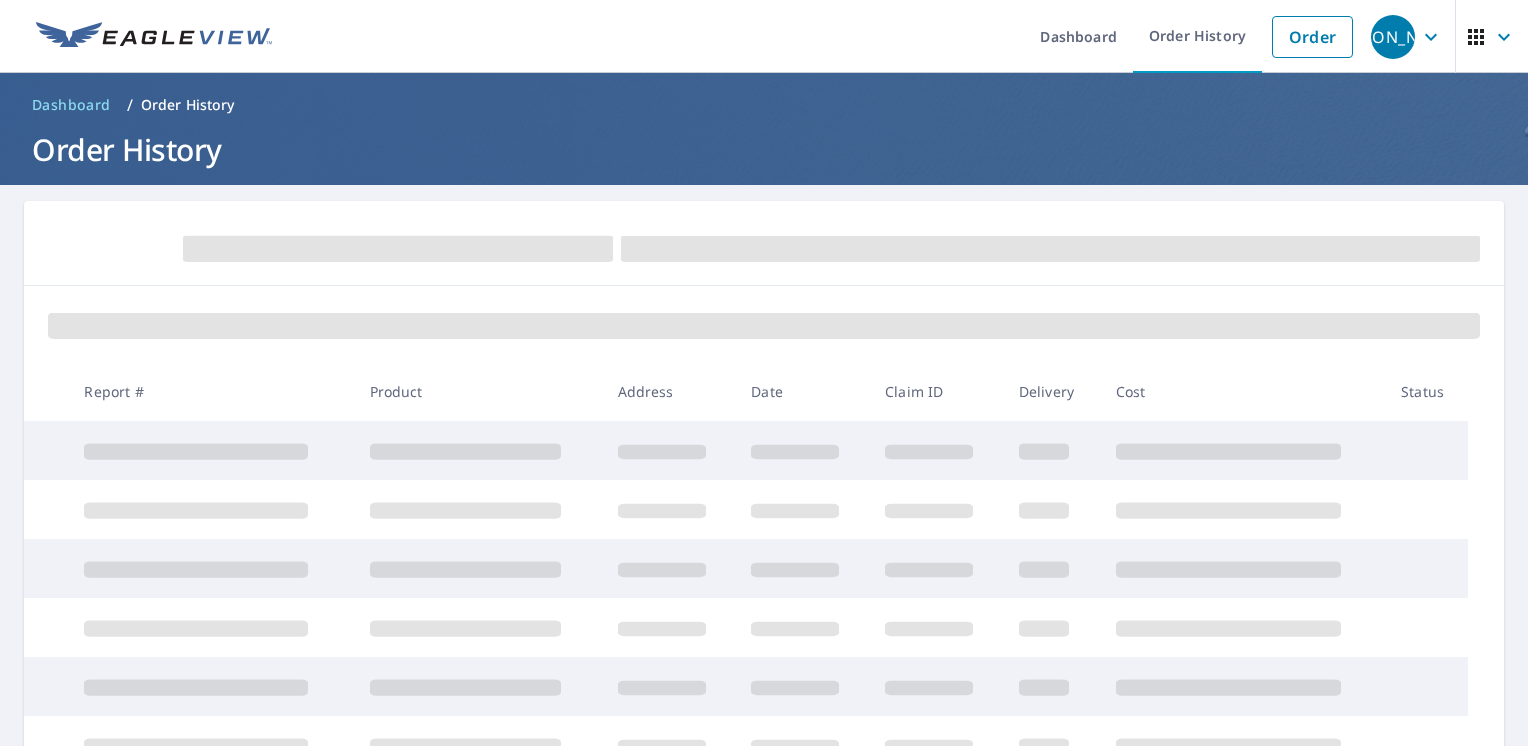 click at bounding box center [764, 324] 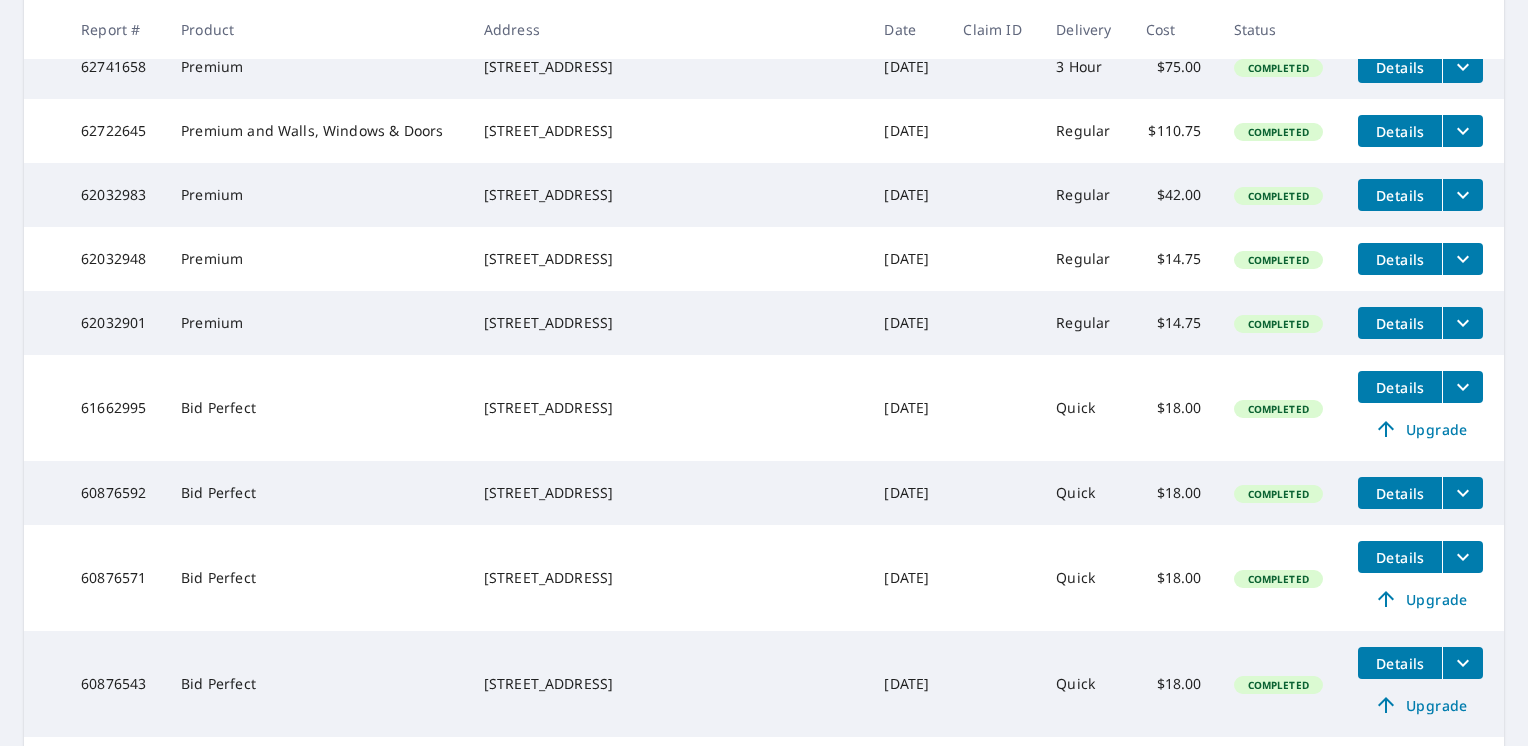 scroll, scrollTop: 0, scrollLeft: 0, axis: both 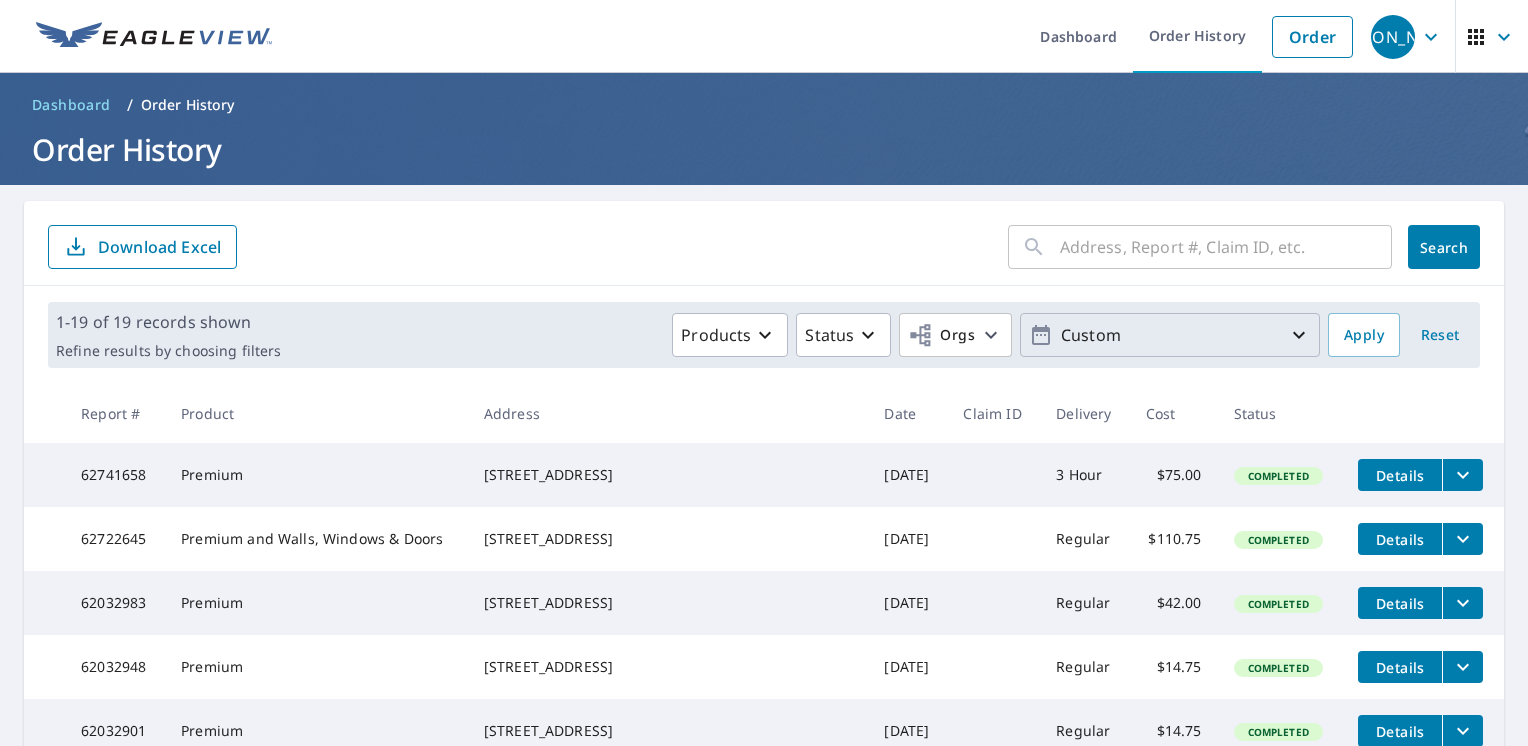 click 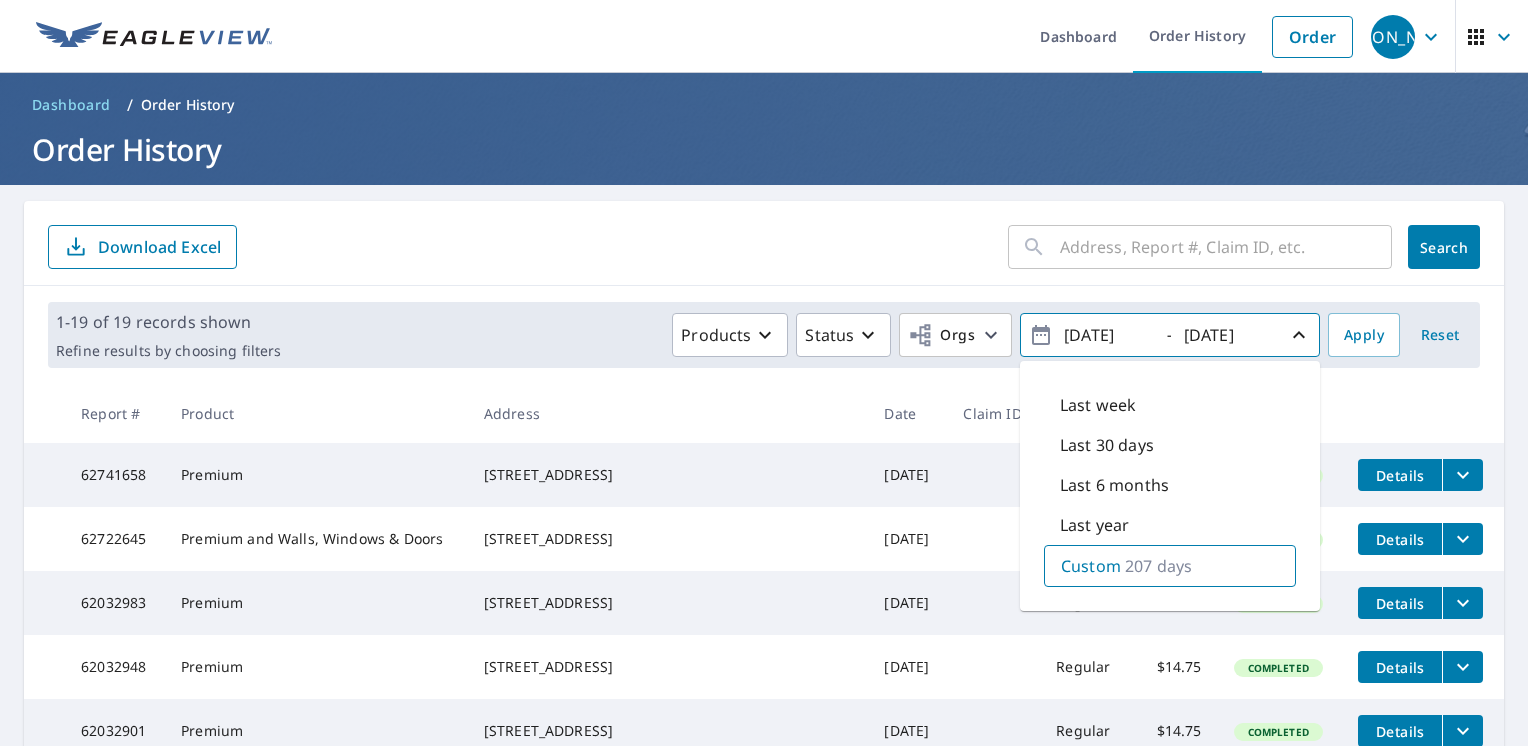click on "2024/07/14" at bounding box center (1107, 335) 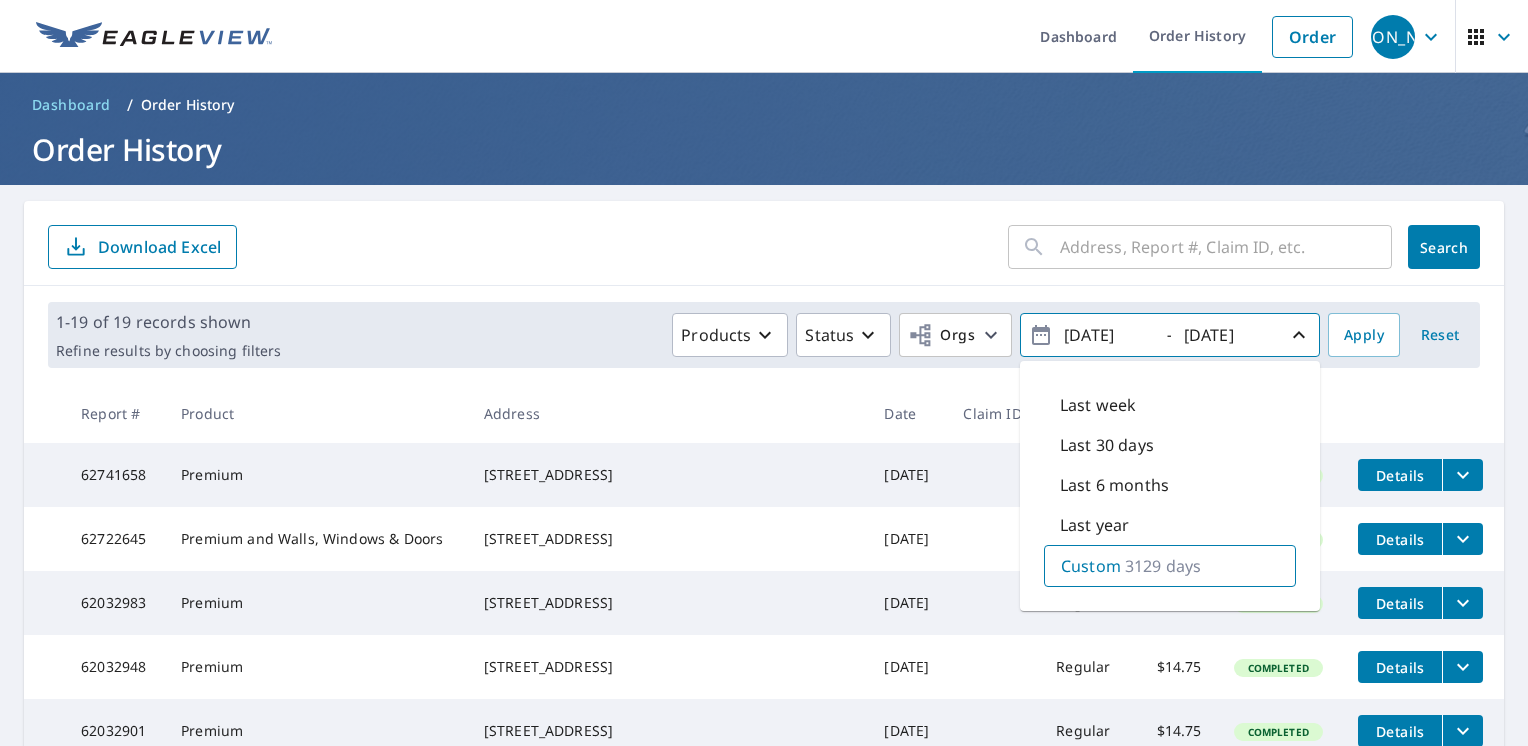 type on "2016/07/14" 